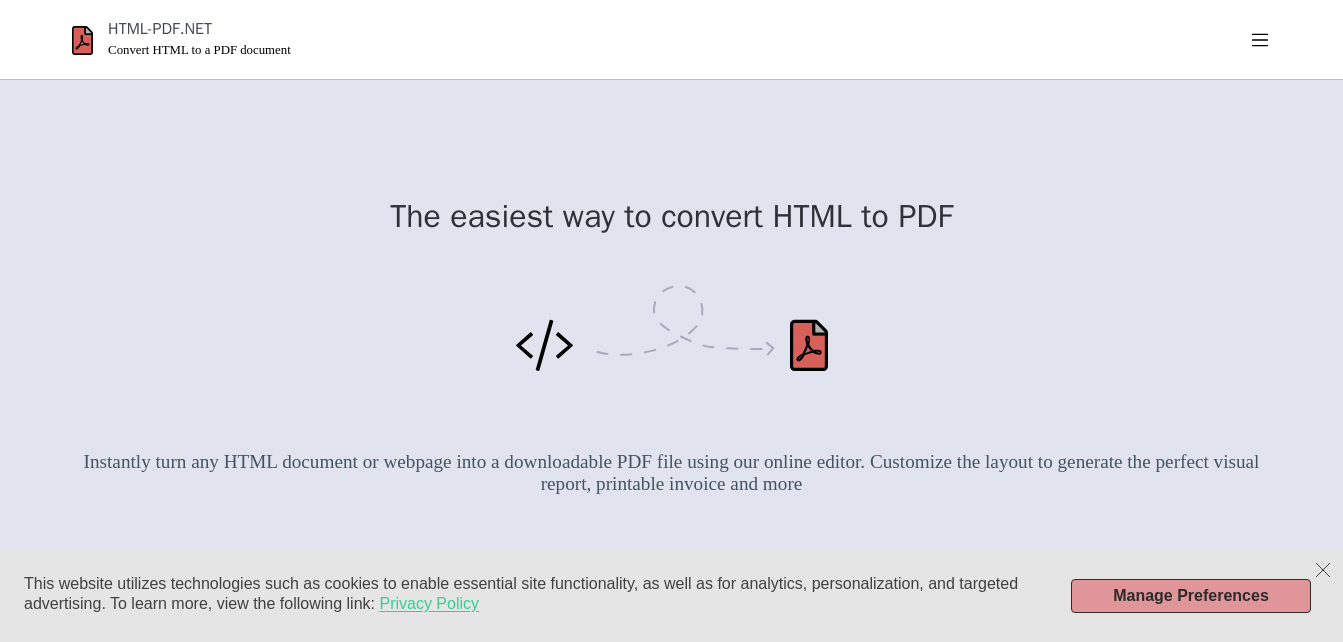 scroll, scrollTop: 500, scrollLeft: 0, axis: vertical 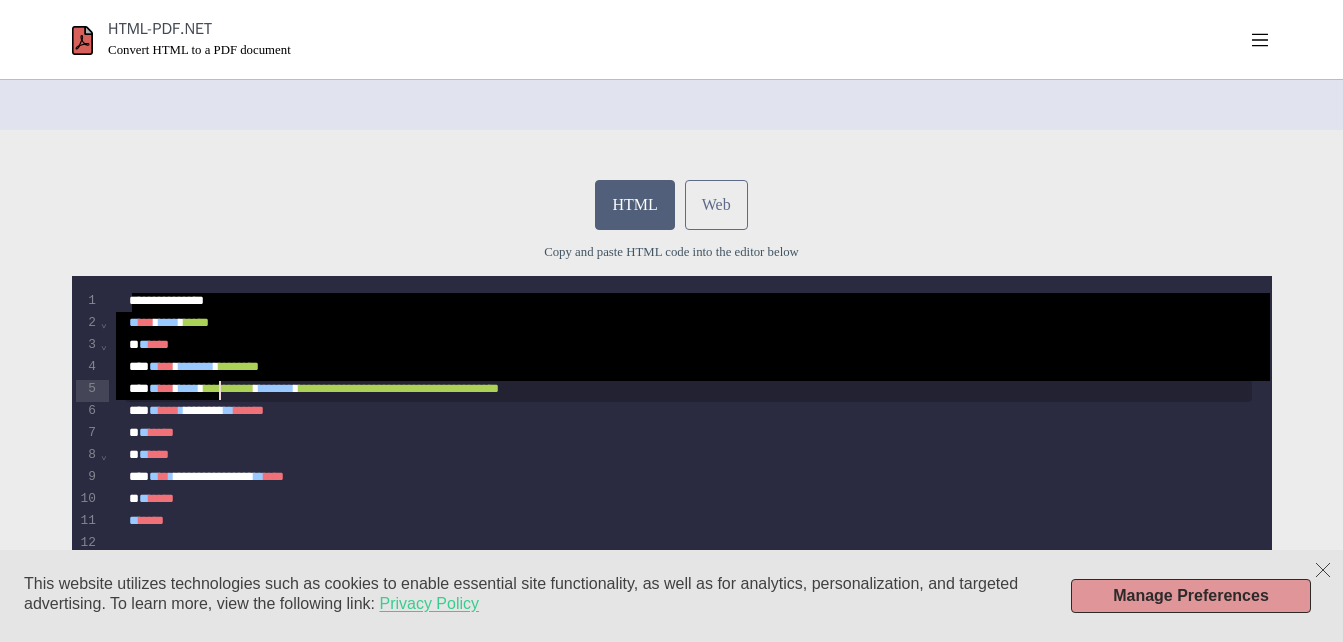 drag, startPoint x: 127, startPoint y: 327, endPoint x: 221, endPoint y: 410, distance: 125.39936 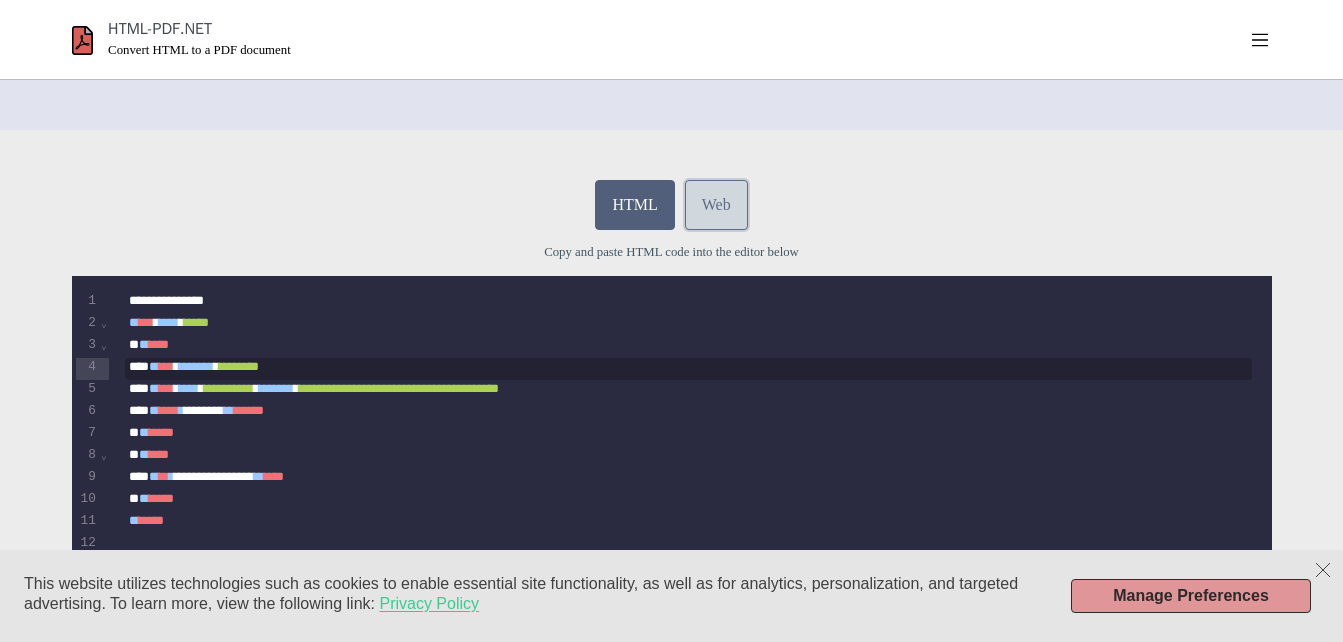 drag, startPoint x: 226, startPoint y: 396, endPoint x: 714, endPoint y: 222, distance: 518.09265 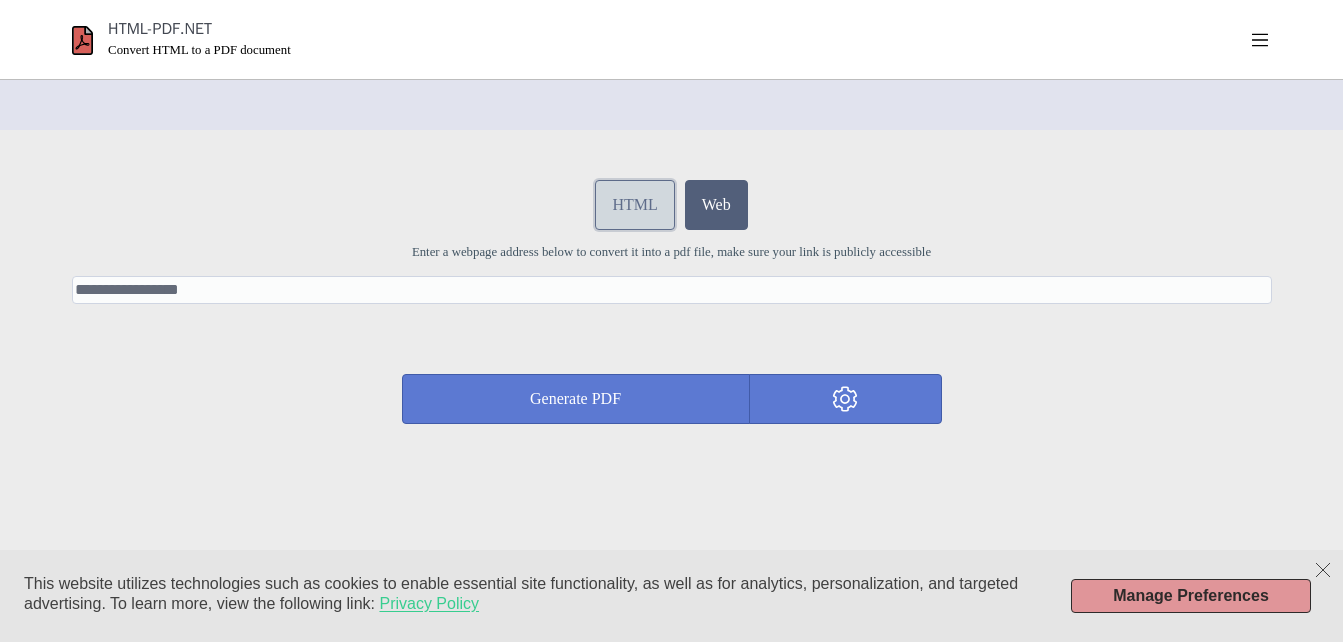click on "HTML" at bounding box center [634, 205] 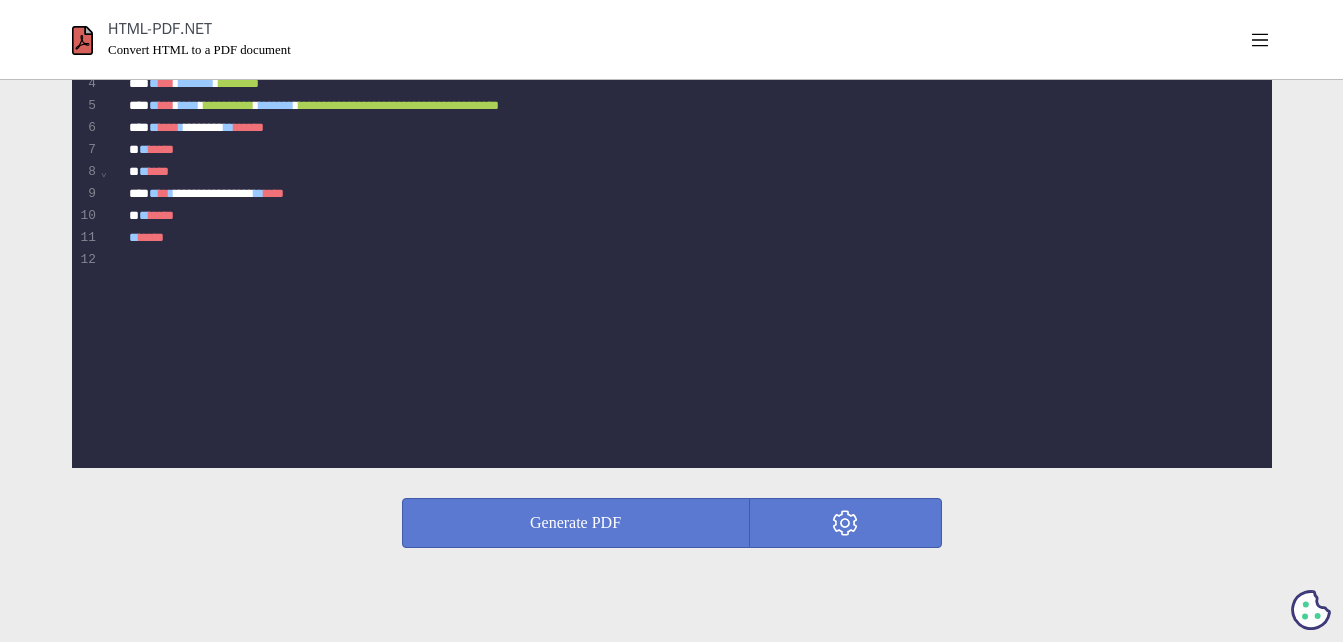 scroll, scrollTop: 800, scrollLeft: 0, axis: vertical 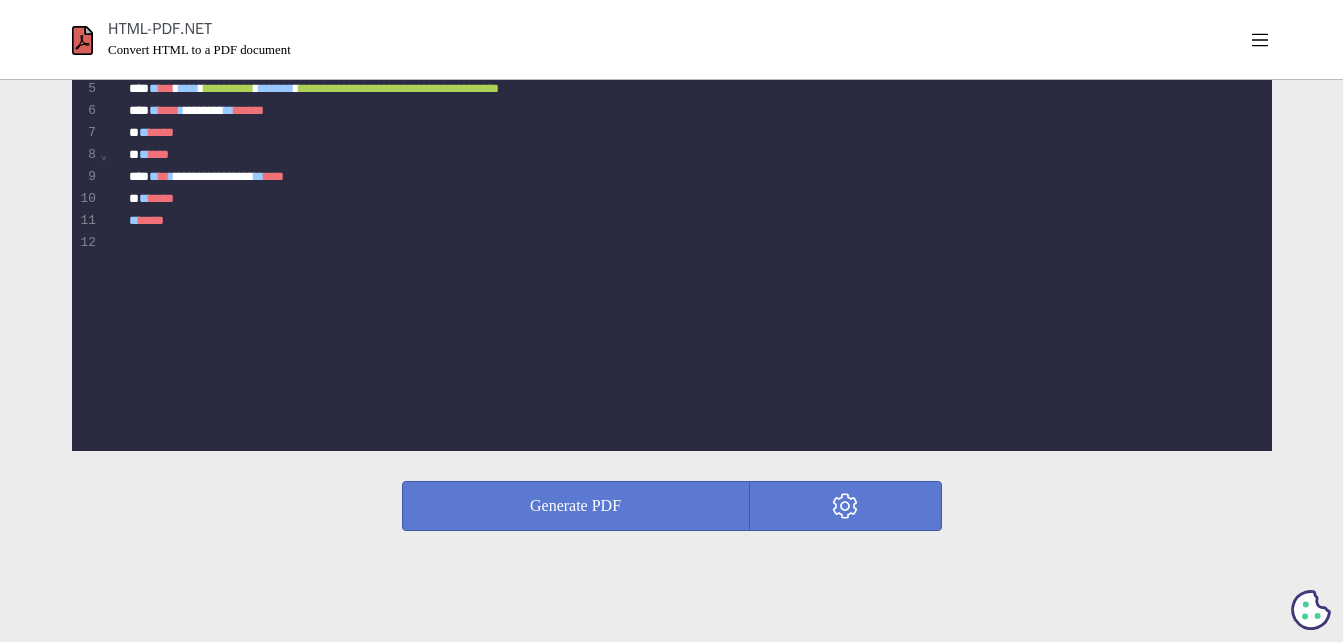 click on "**********" at bounding box center [690, 119] 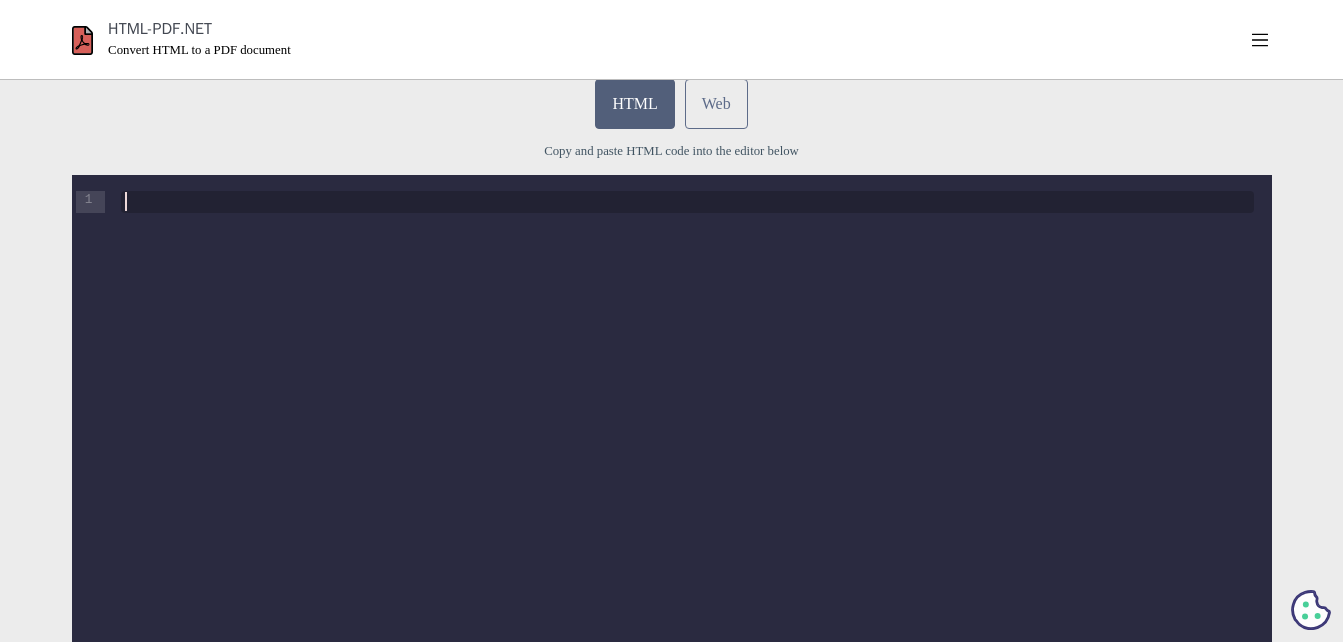 scroll, scrollTop: 600, scrollLeft: 0, axis: vertical 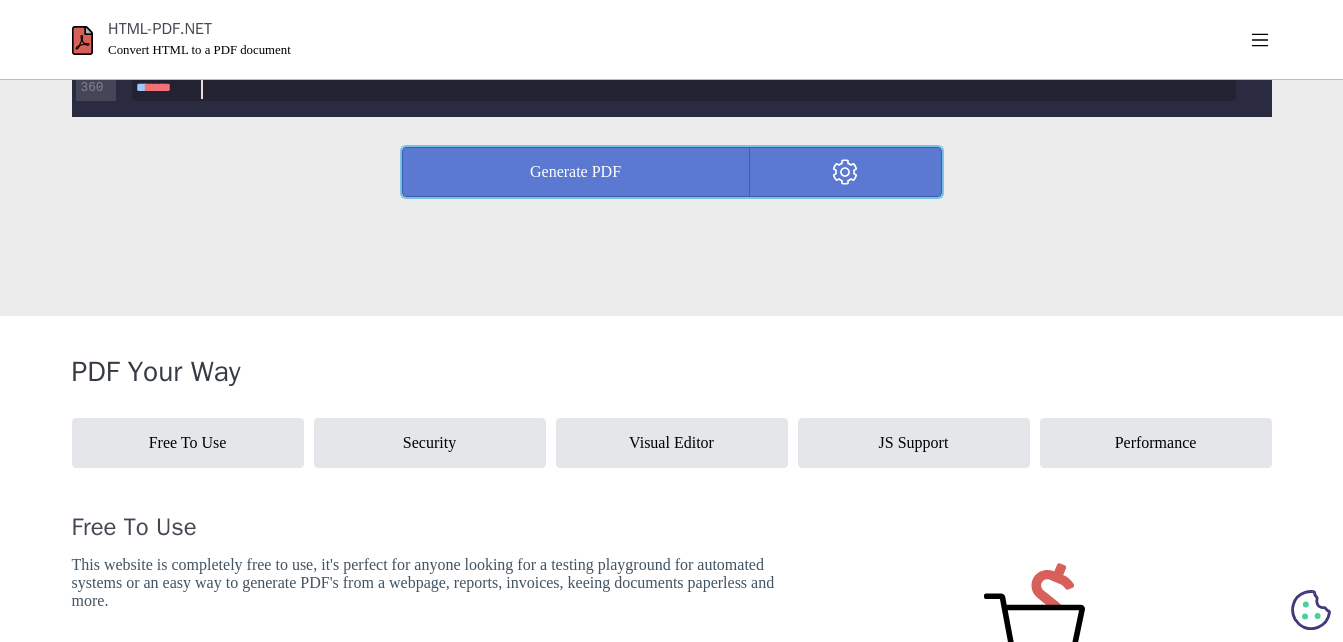 click on "Generate PDF" at bounding box center (576, 172) 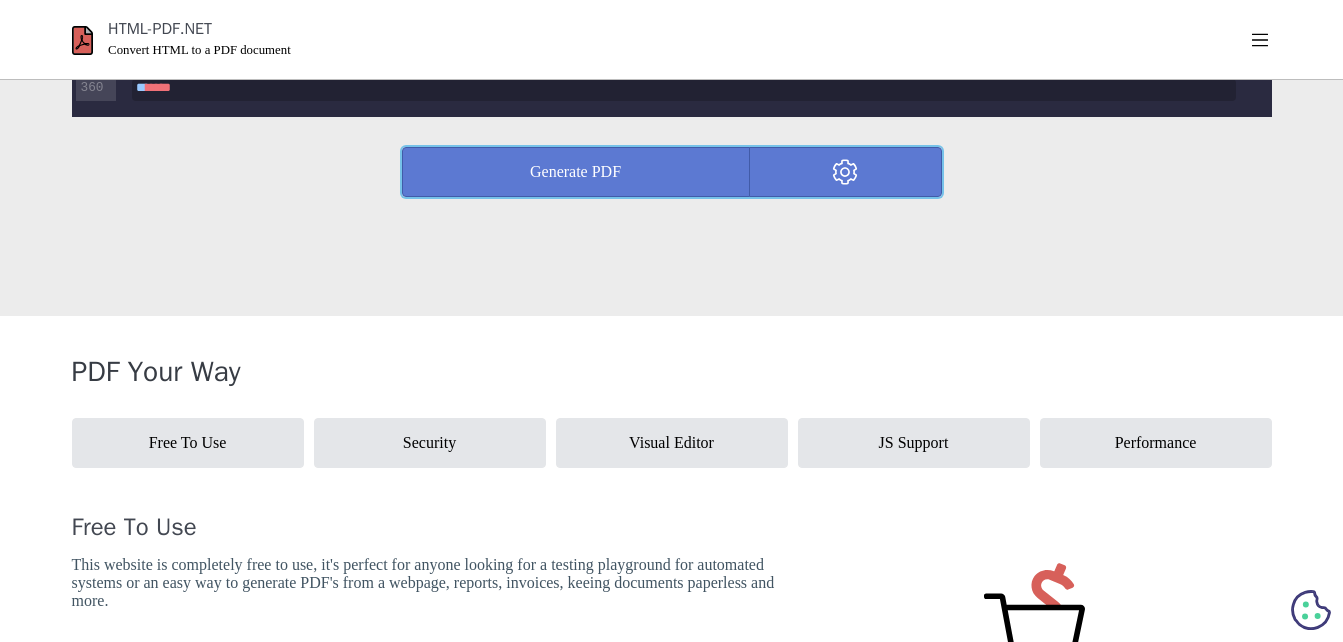 click at bounding box center [845, 172] 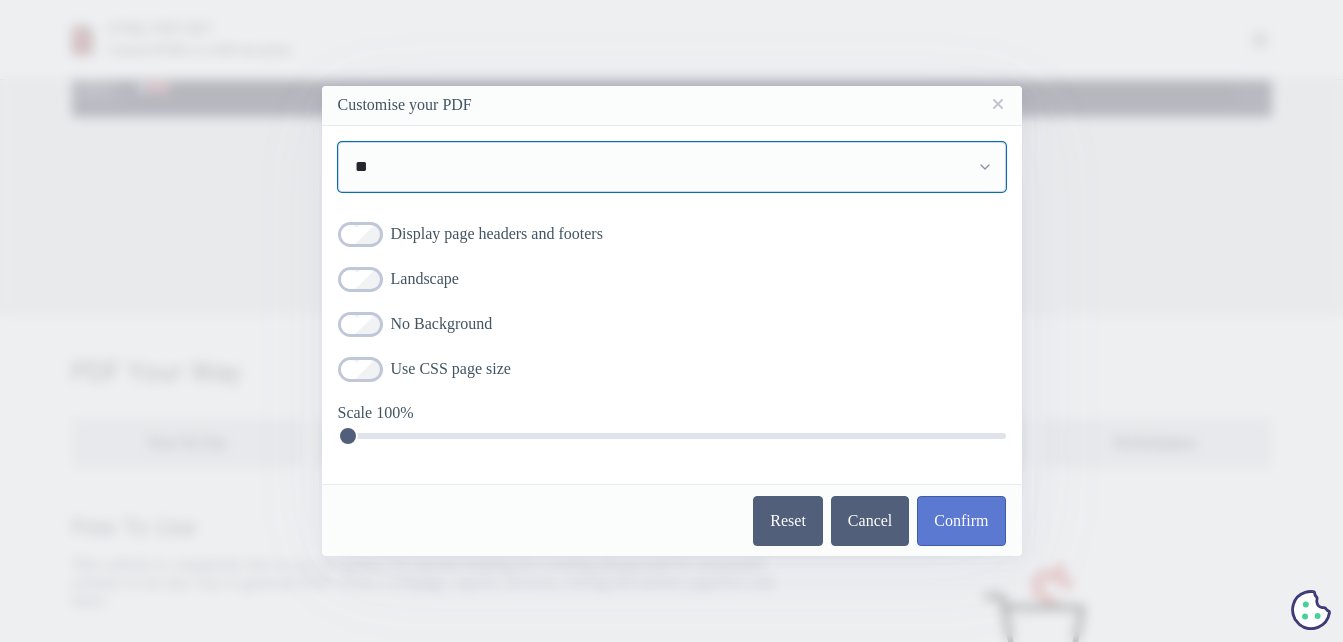 click on "** ** ** ** ** ** ** ****** ***** ******* ******" at bounding box center [672, 167] 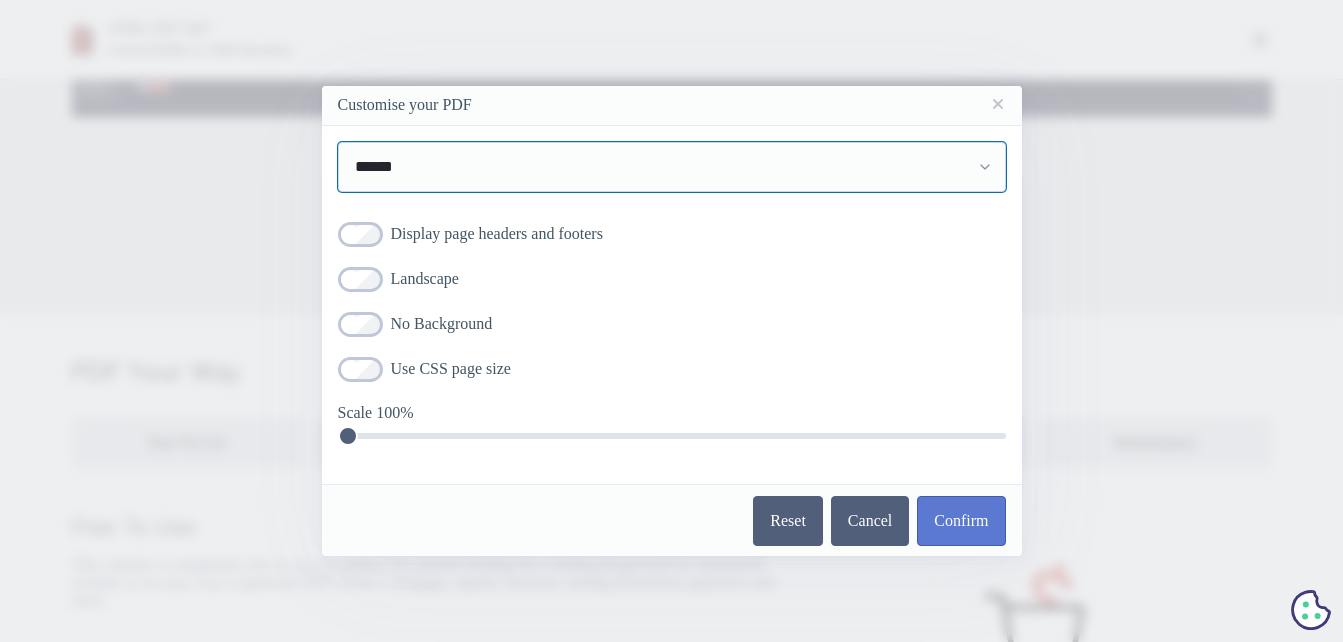 click on "** ** ** ** ** ** ** ****** ***** ******* ******" at bounding box center (672, 167) 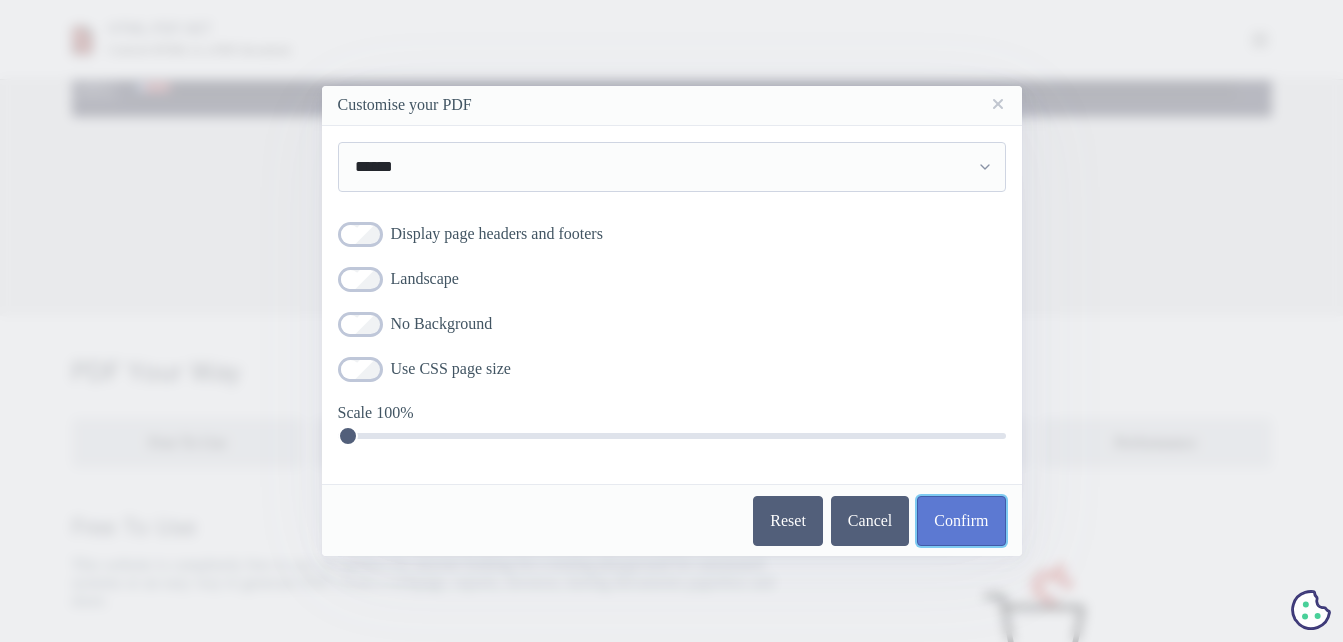 click on "Confirm" at bounding box center (961, 521) 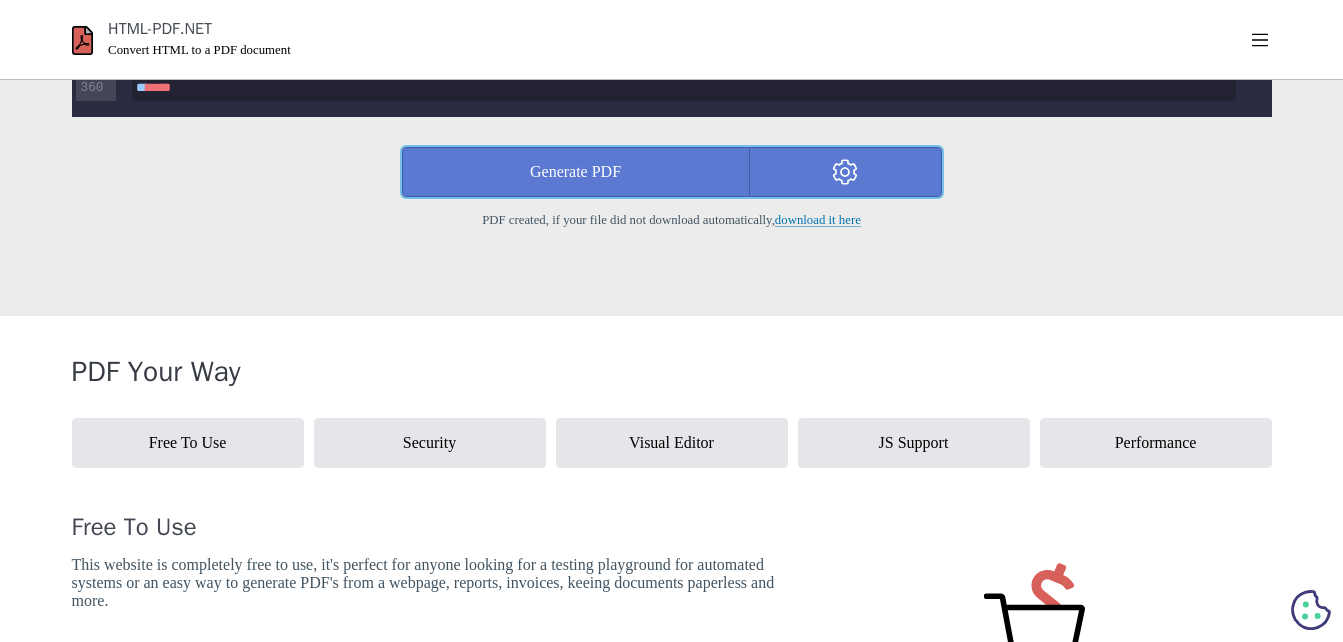 click on "Generate PDF" at bounding box center (576, 172) 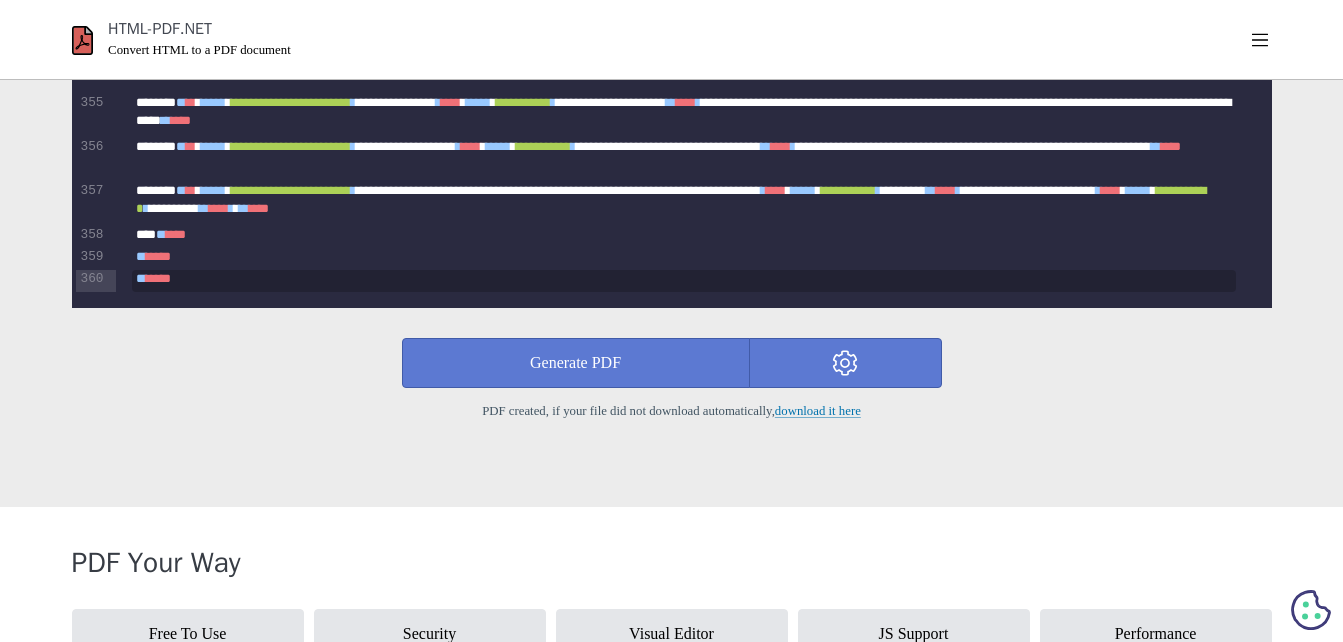 scroll, scrollTop: 934, scrollLeft: 0, axis: vertical 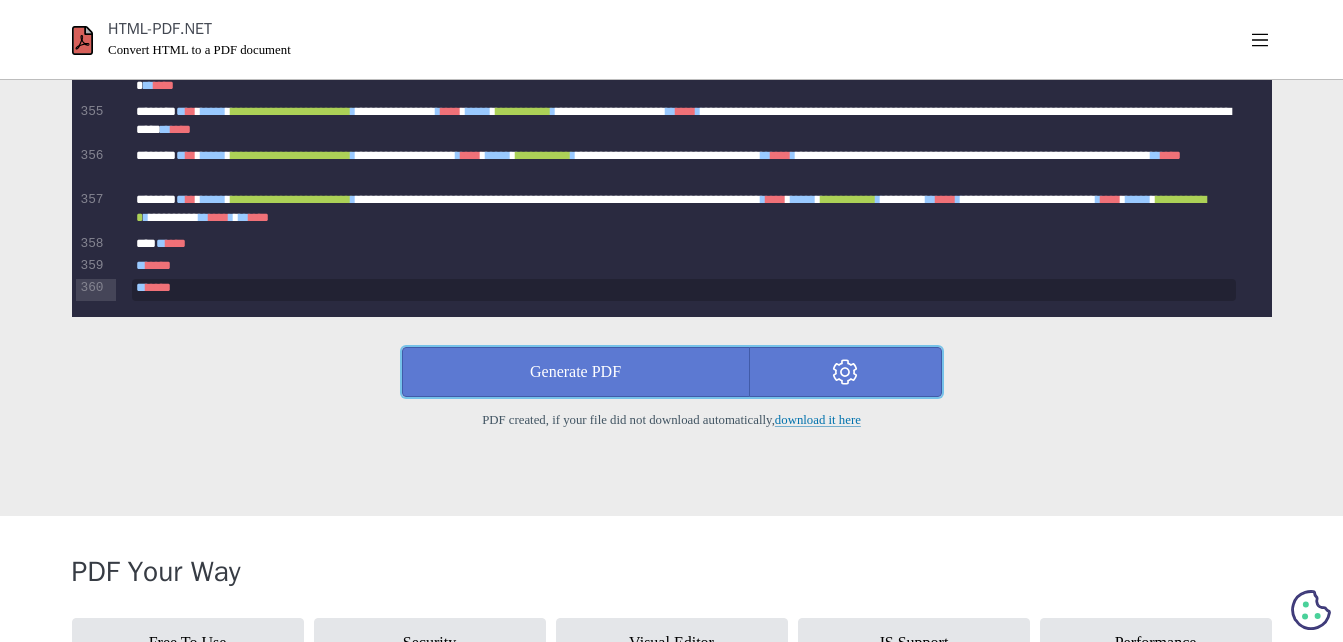 click at bounding box center (845, 372) 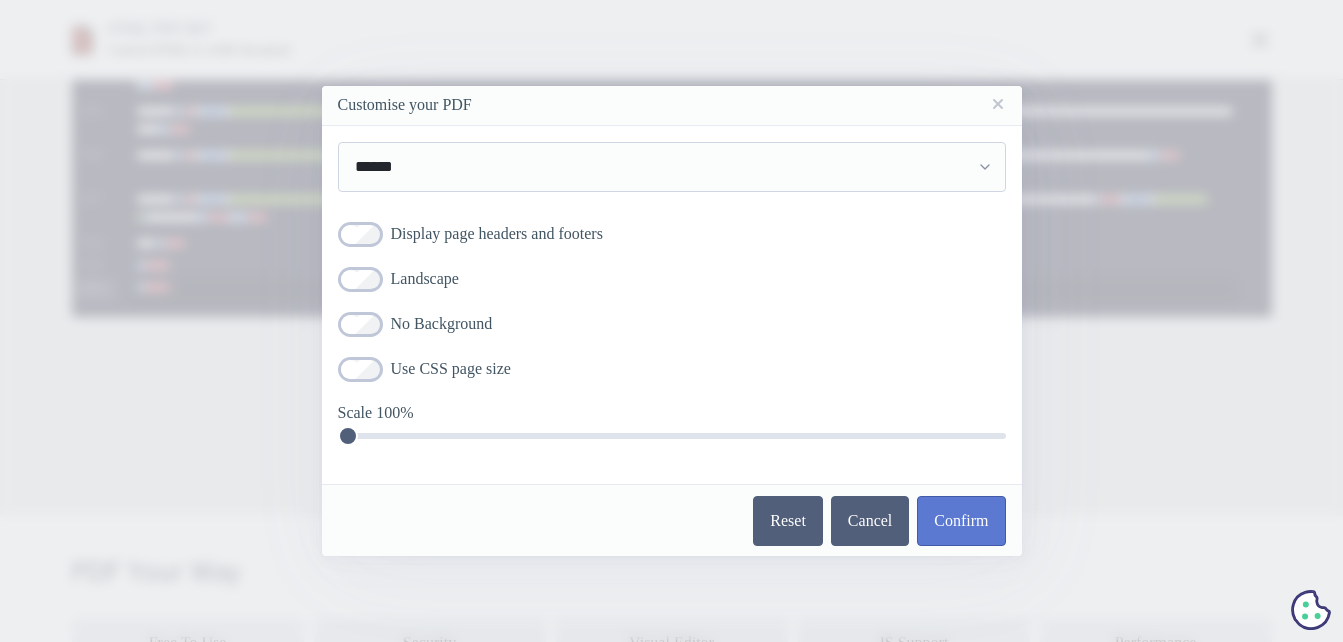 scroll, scrollTop: 4, scrollLeft: 0, axis: vertical 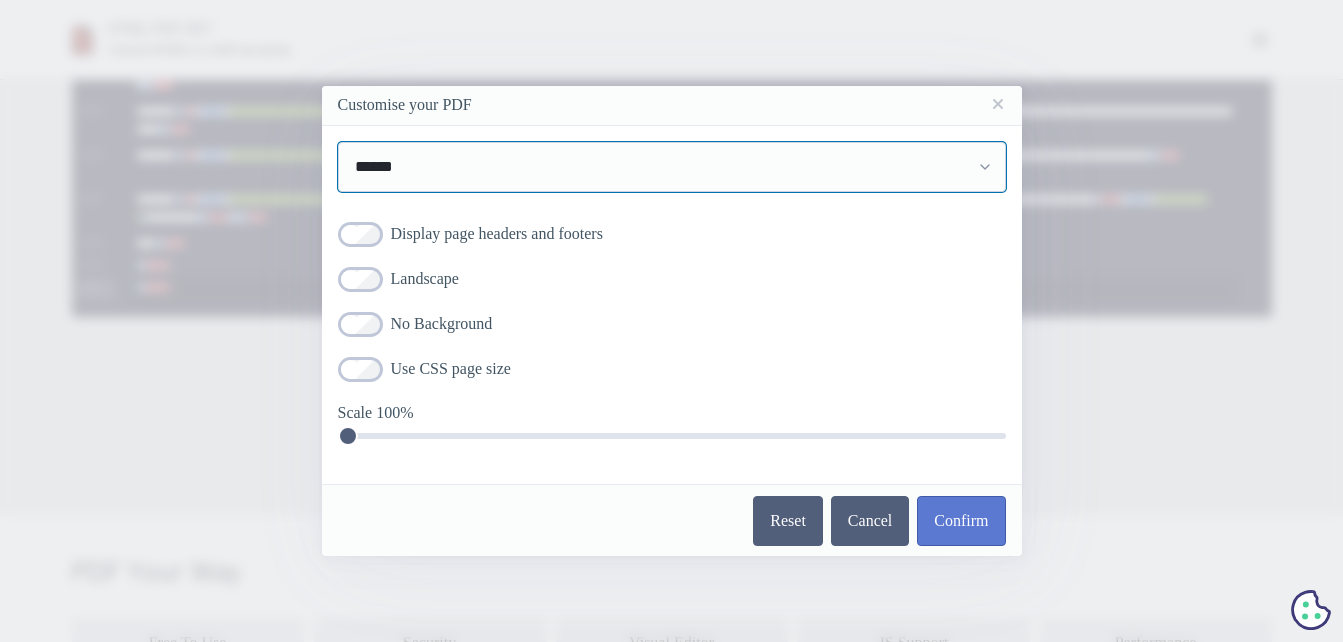 click on "** ** ** ** ** ** ** ****** ***** ******* ******" at bounding box center [672, 167] 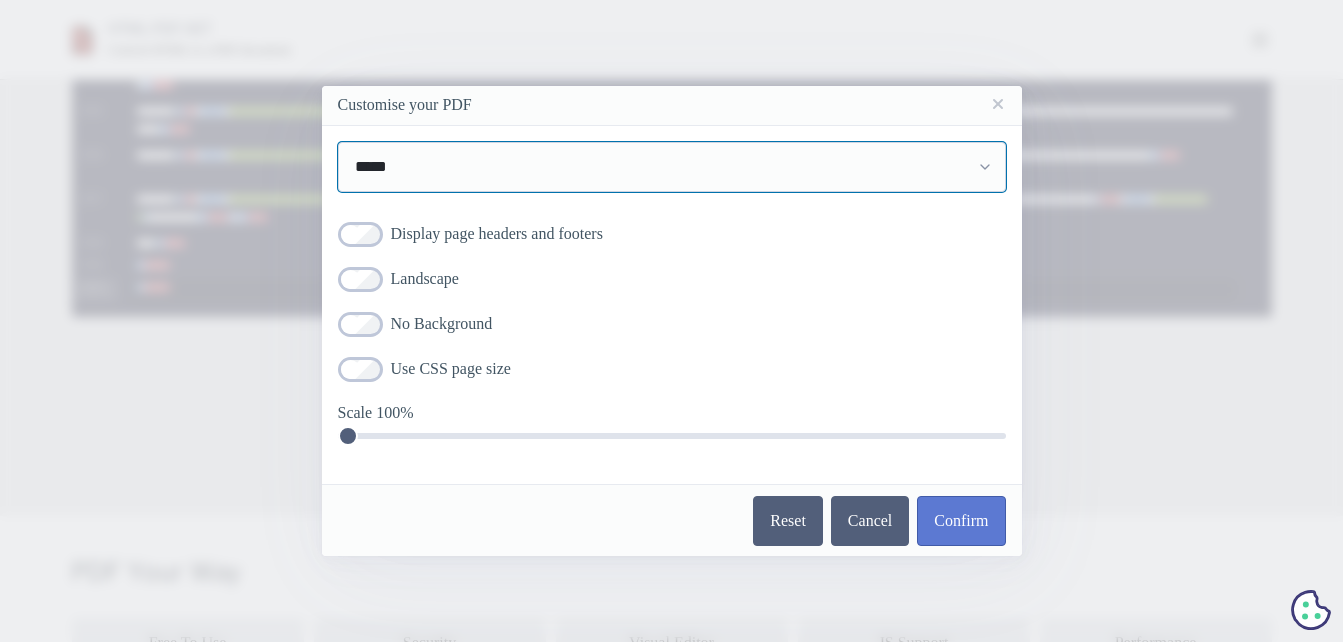 click on "** ** ** ** ** ** ** ****** ***** ******* ******" at bounding box center (672, 167) 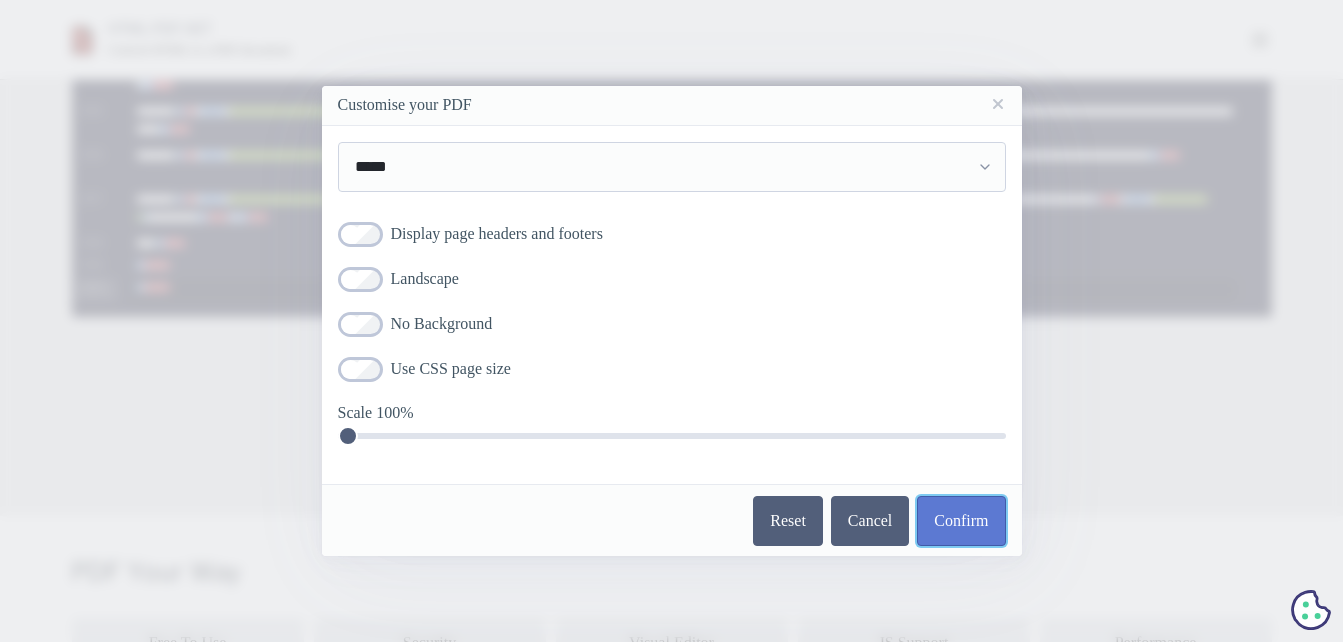 click on "Confirm" at bounding box center [961, 521] 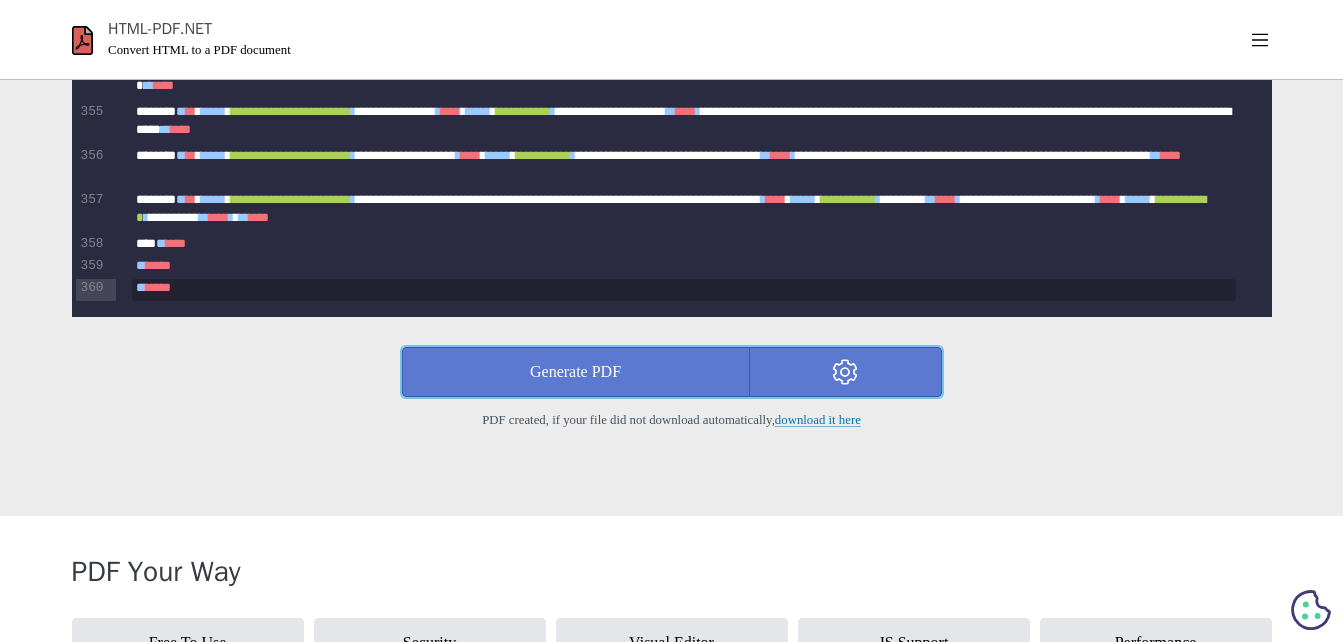 click on "Generate PDF" at bounding box center [576, 372] 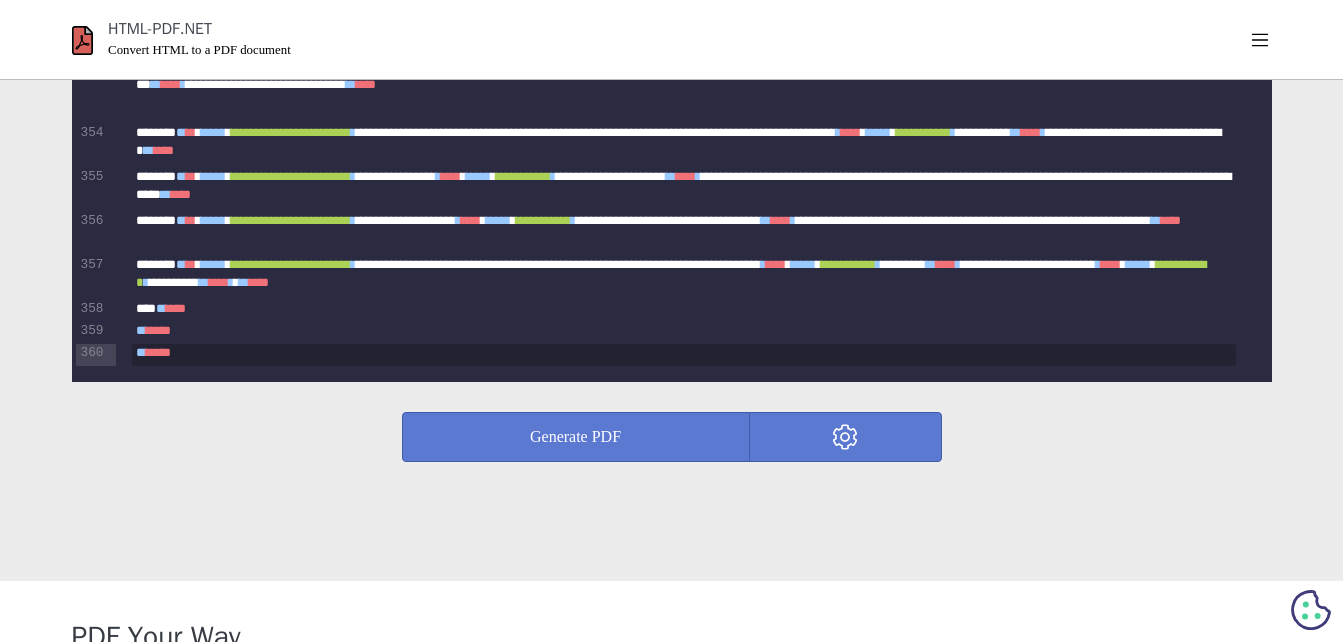 scroll, scrollTop: 834, scrollLeft: 0, axis: vertical 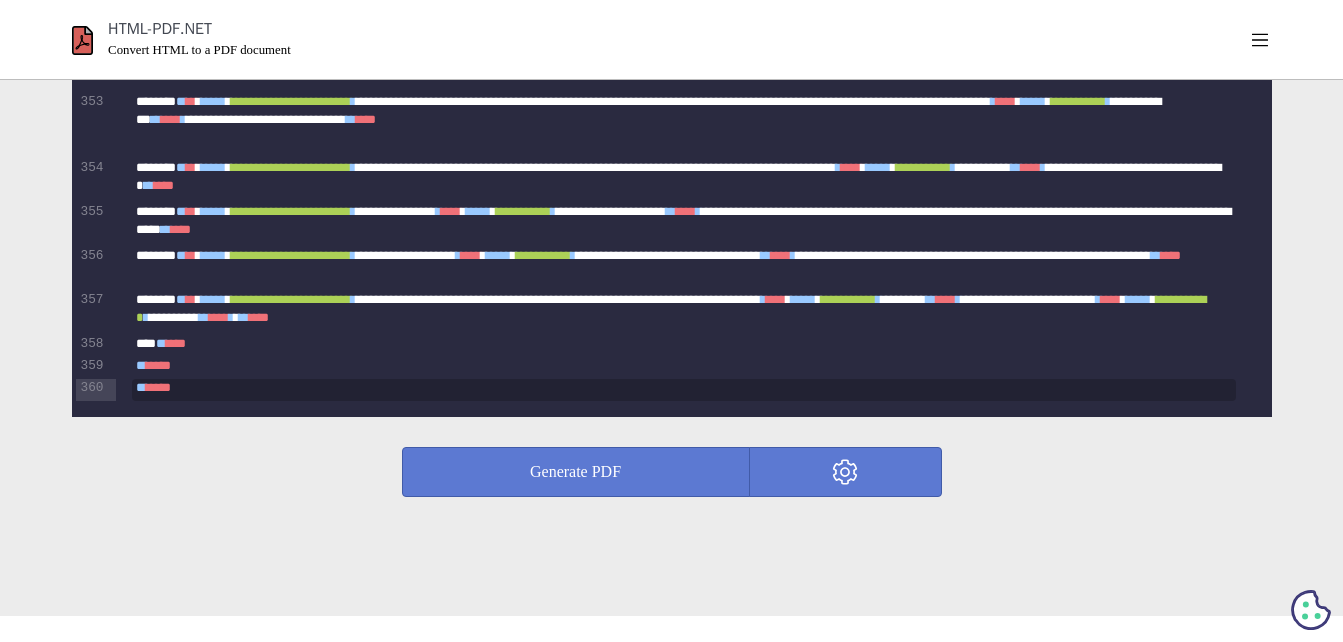 click on "Generate PDF" at bounding box center [672, 472] 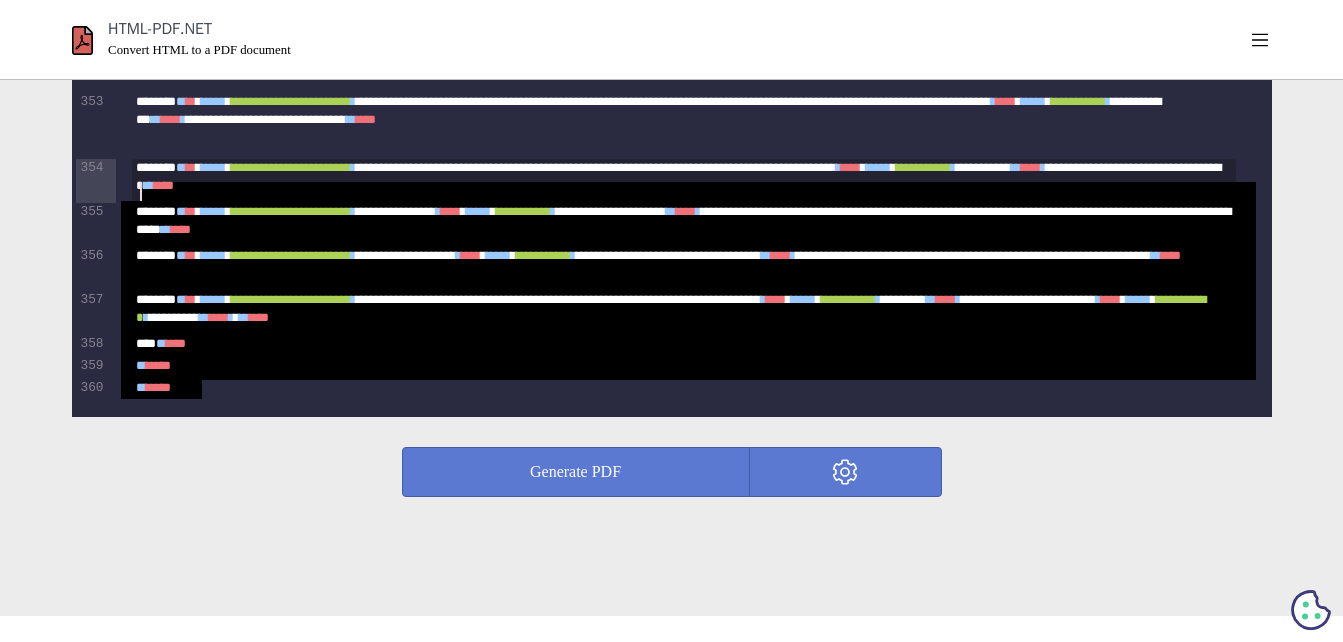 drag, startPoint x: 230, startPoint y: 414, endPoint x: 140, endPoint y: 218, distance: 215.67569 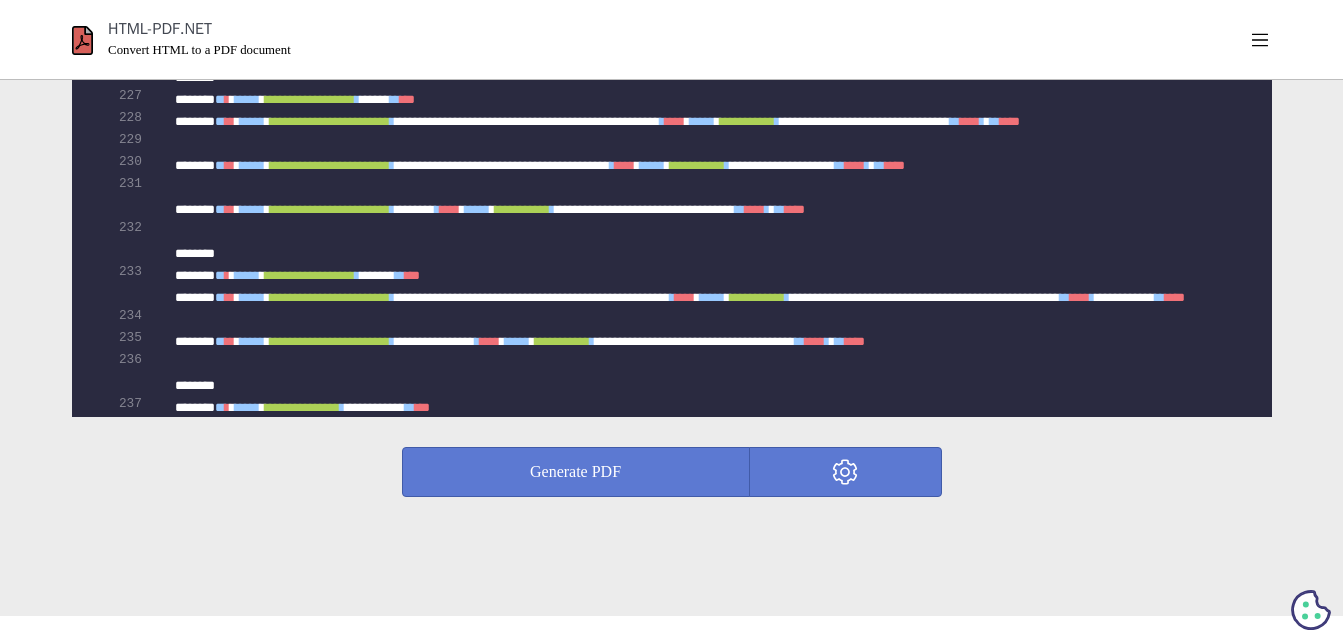 scroll, scrollTop: 5007, scrollLeft: 0, axis: vertical 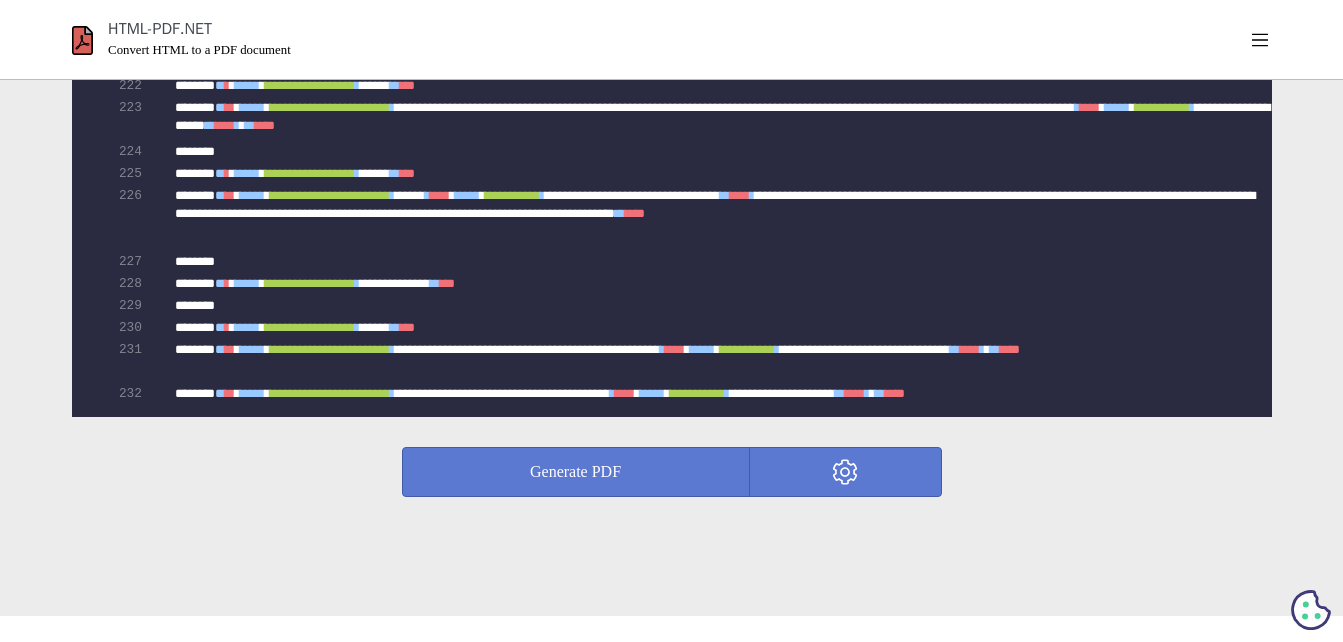 click on "Generate PDF" at bounding box center (672, 472) 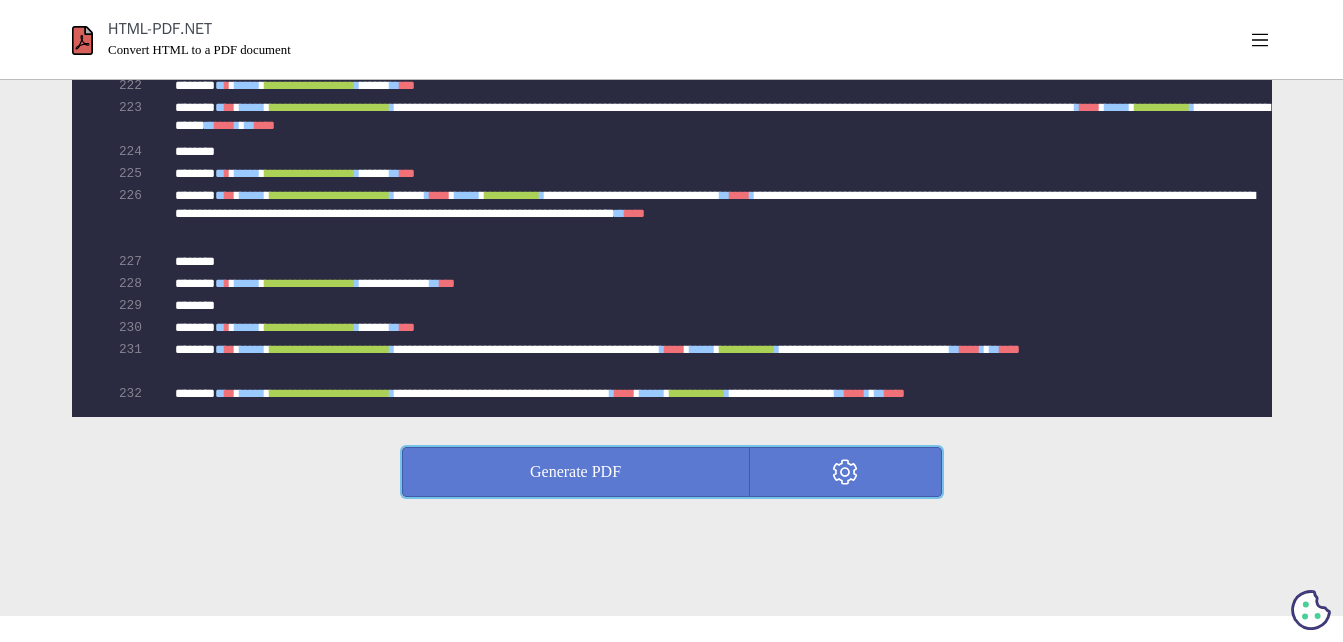click at bounding box center (845, 472) 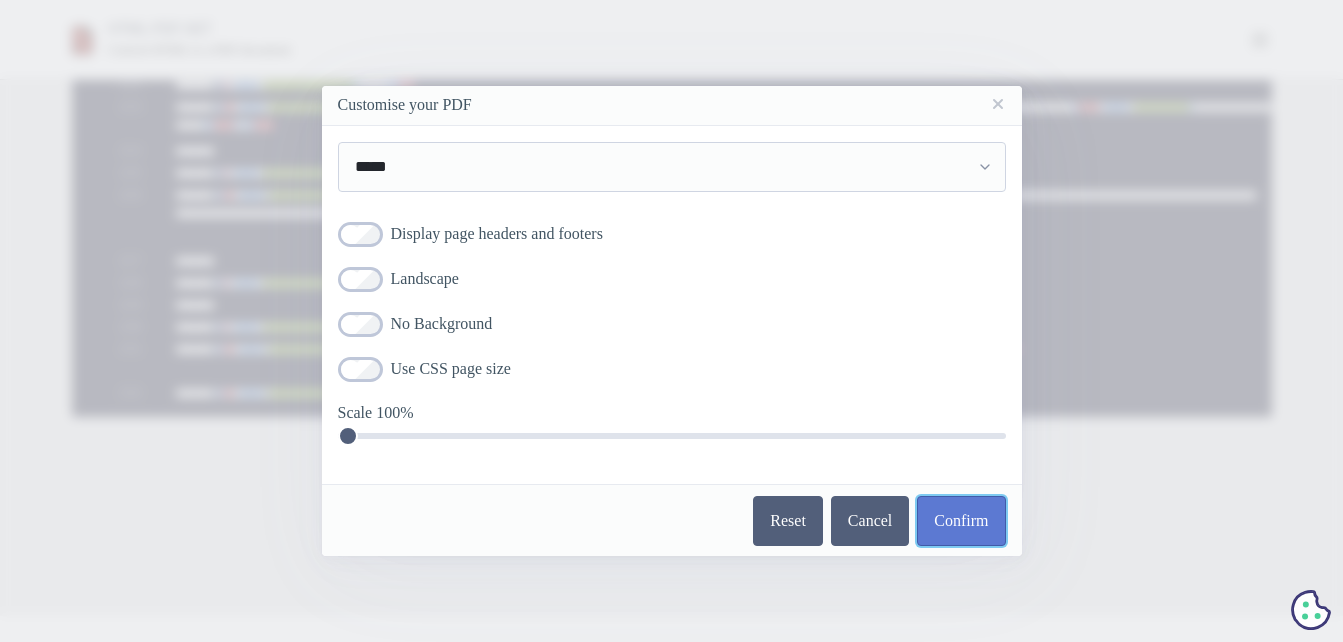 click on "Confirm" at bounding box center [961, 521] 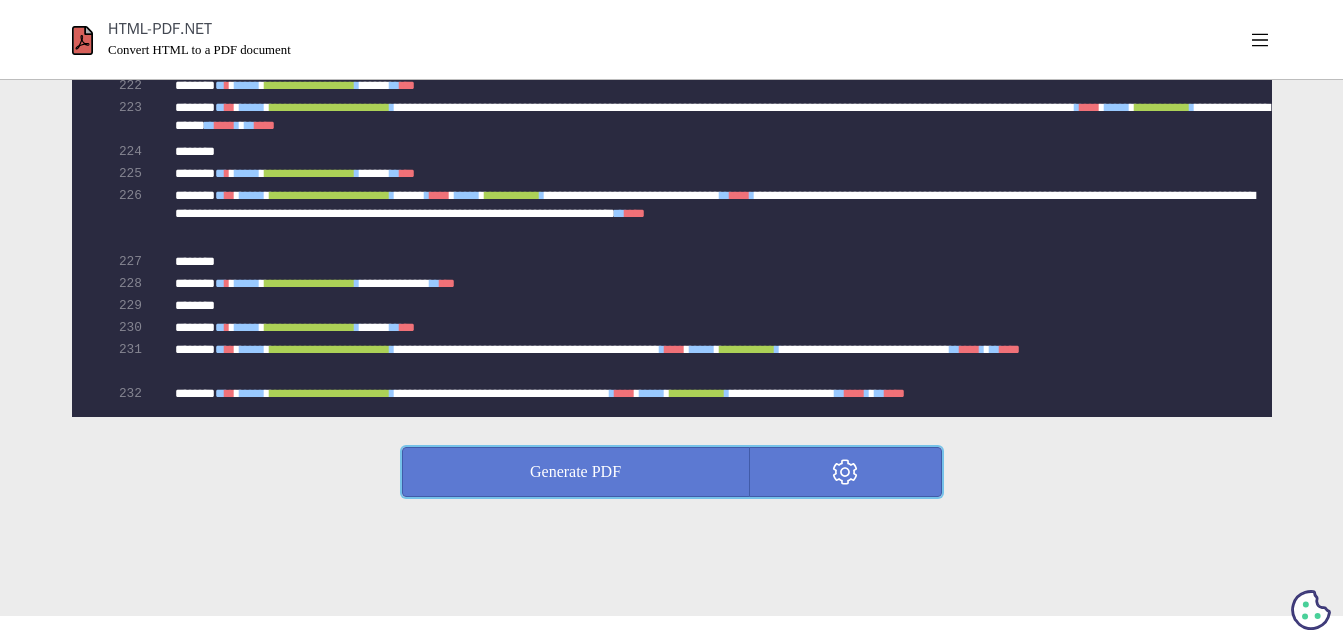 click at bounding box center (845, 472) 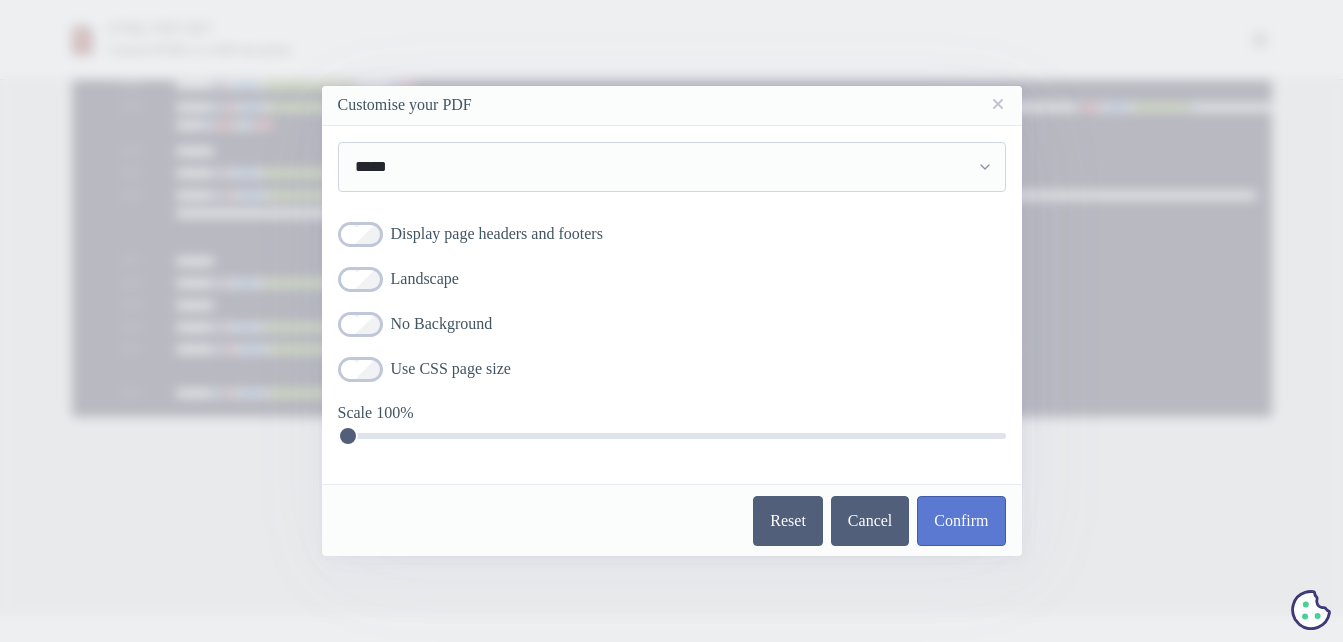 click at bounding box center (998, 104) 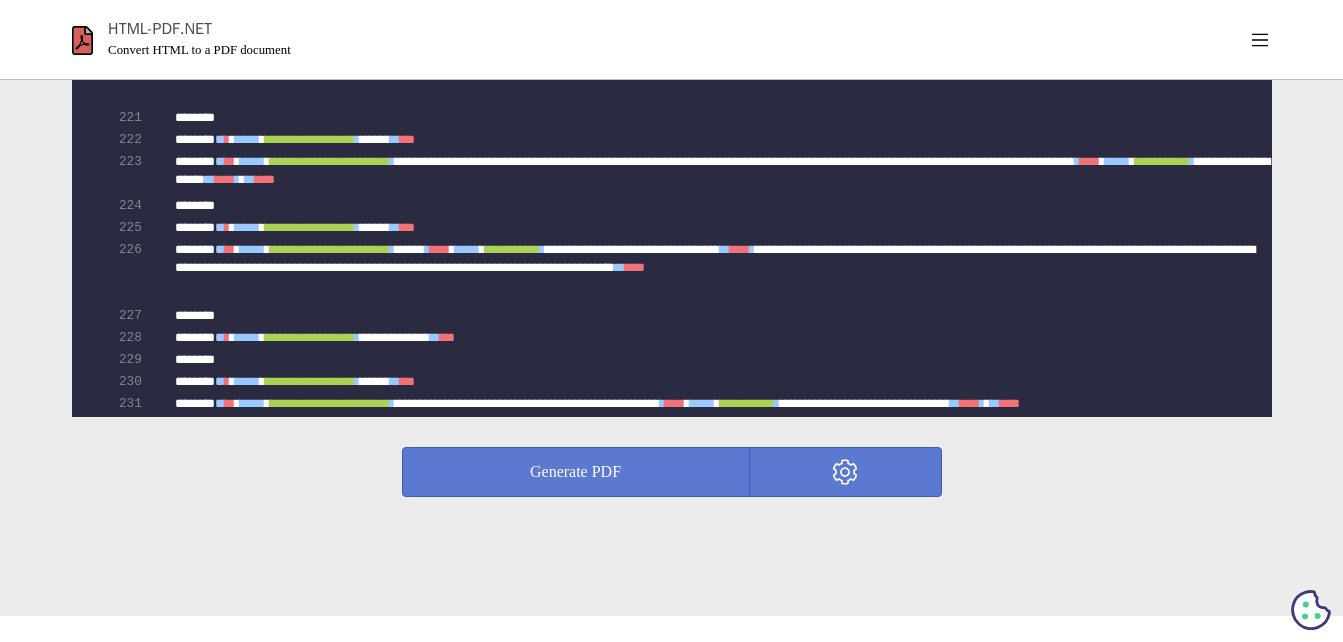 scroll, scrollTop: 4907, scrollLeft: 0, axis: vertical 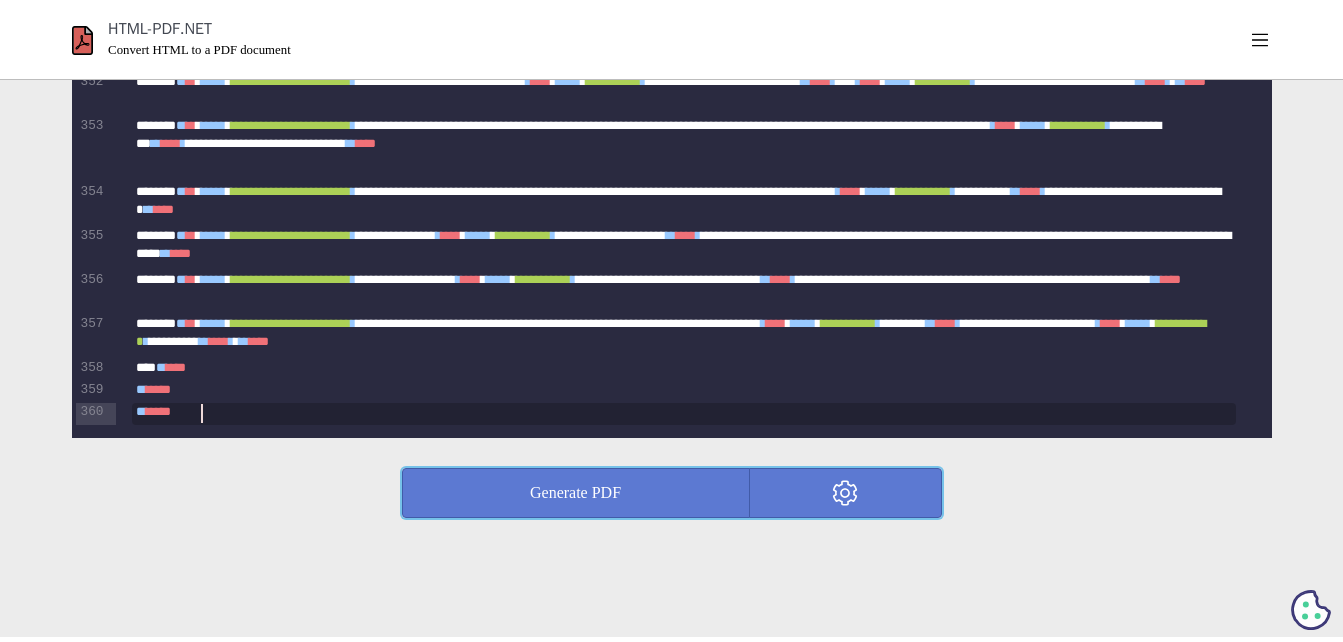 click at bounding box center (845, 493) 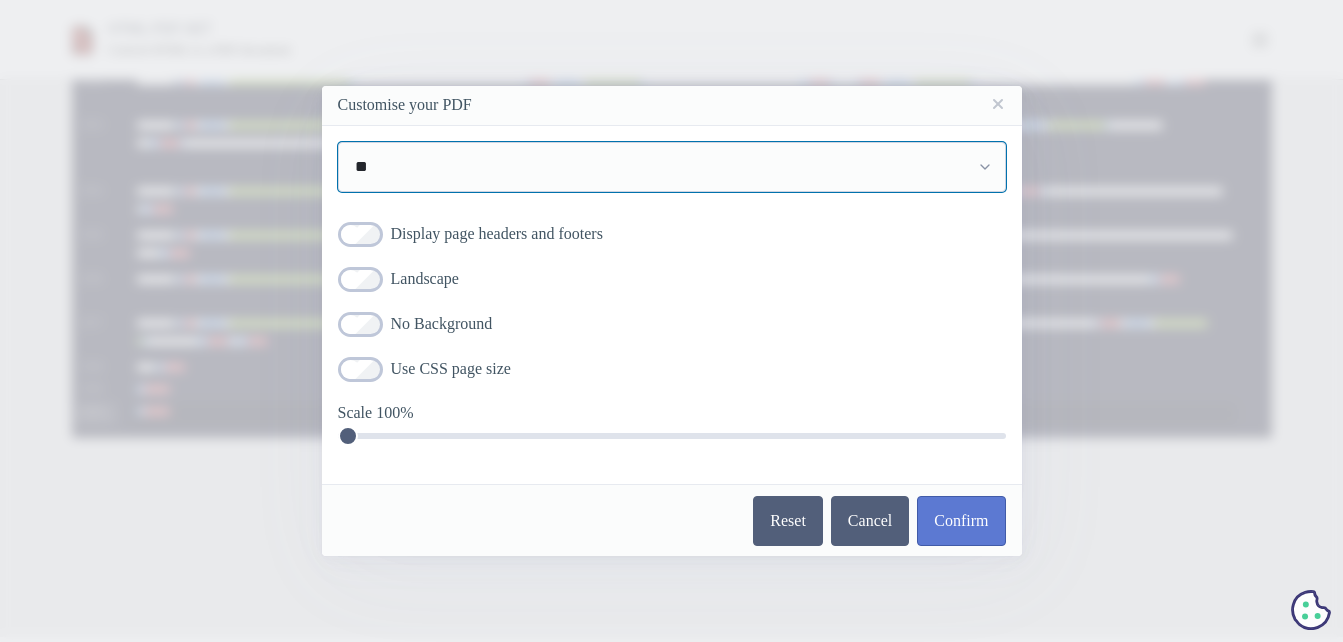 drag, startPoint x: 512, startPoint y: 139, endPoint x: 512, endPoint y: 160, distance: 21 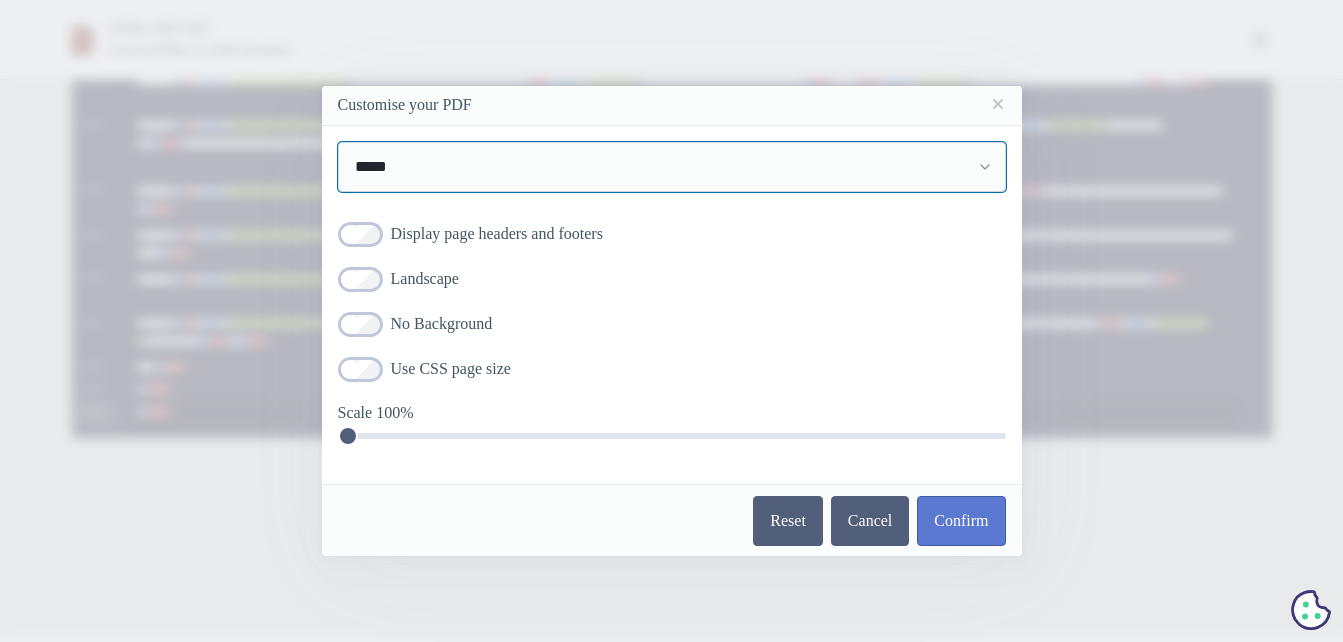 click on "** ** ** ** ** ** ** ****** ***** ******* ******" at bounding box center (672, 167) 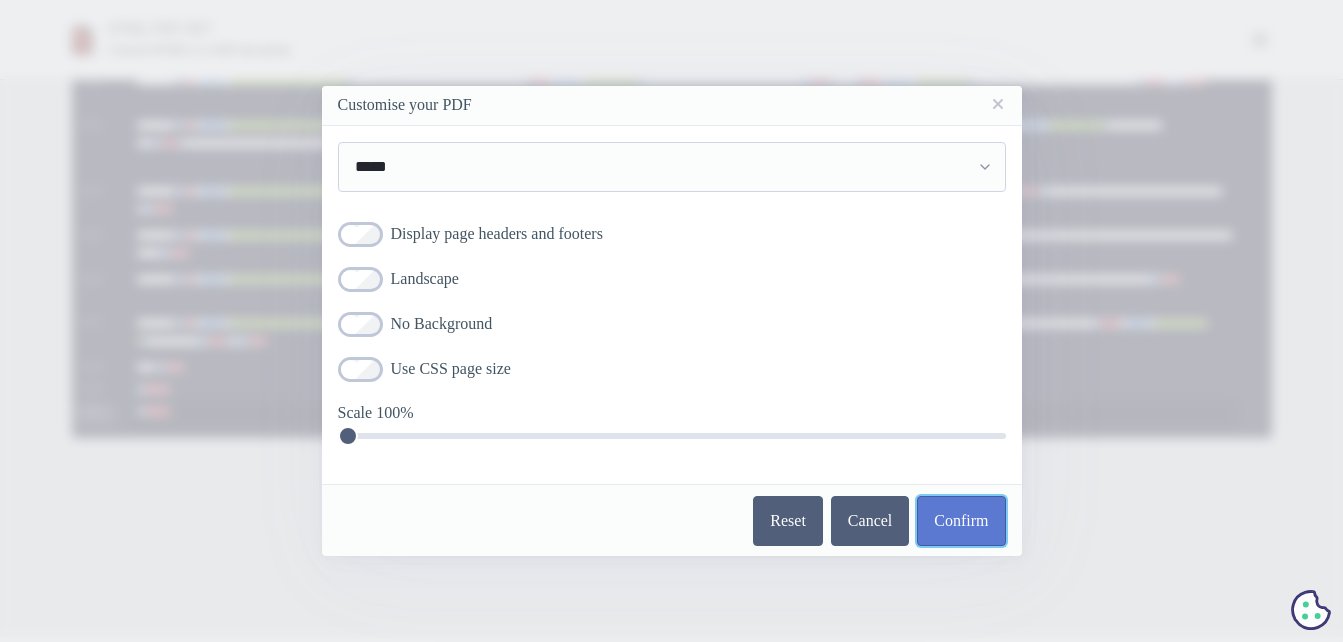 click on "Confirm" at bounding box center [961, 521] 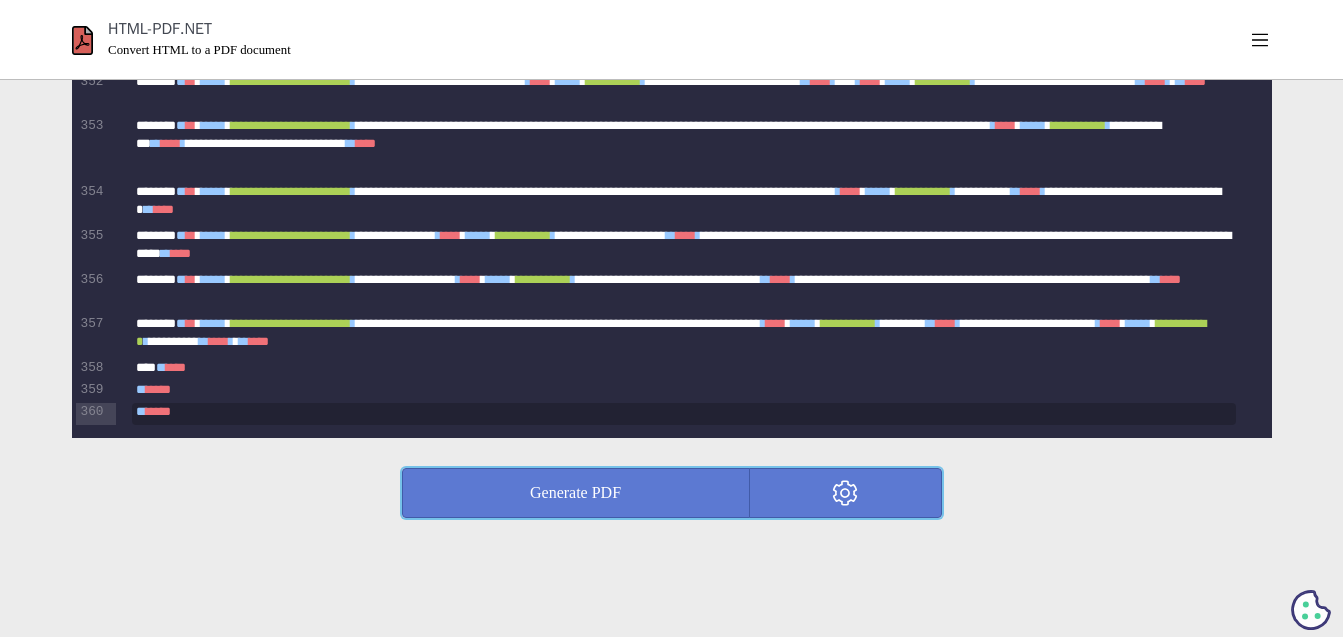 click on "Generate PDF" at bounding box center (576, 493) 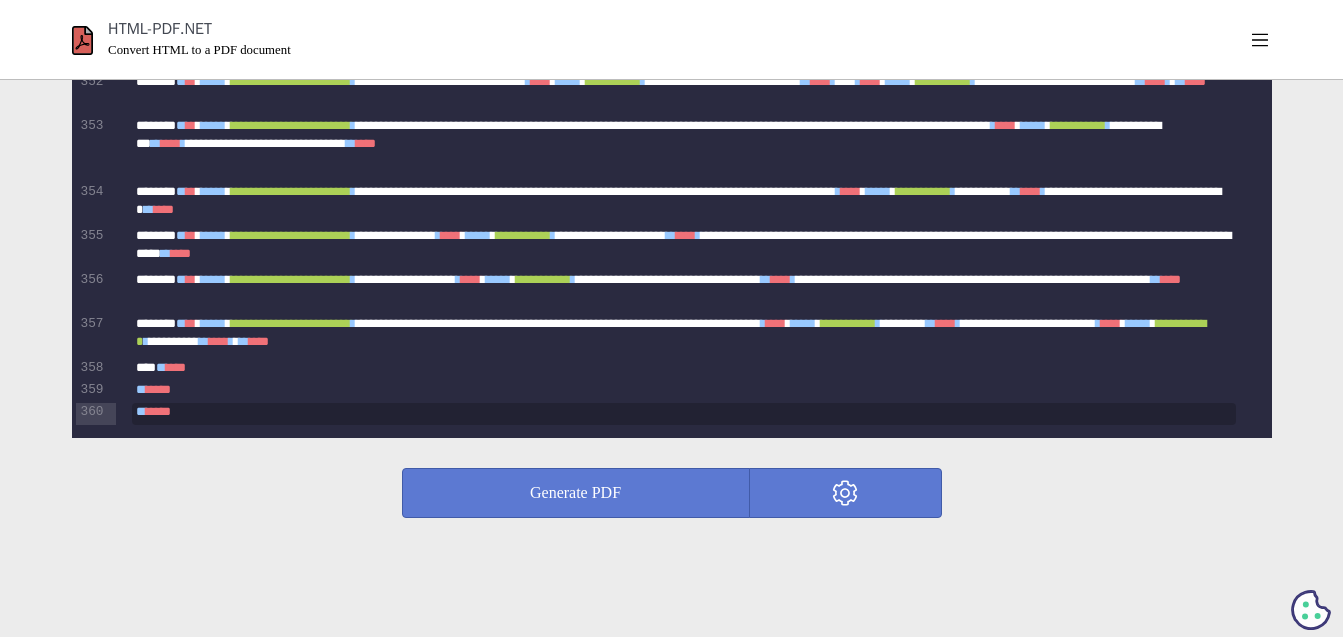 click on "Generate PDF" at bounding box center (672, 493) 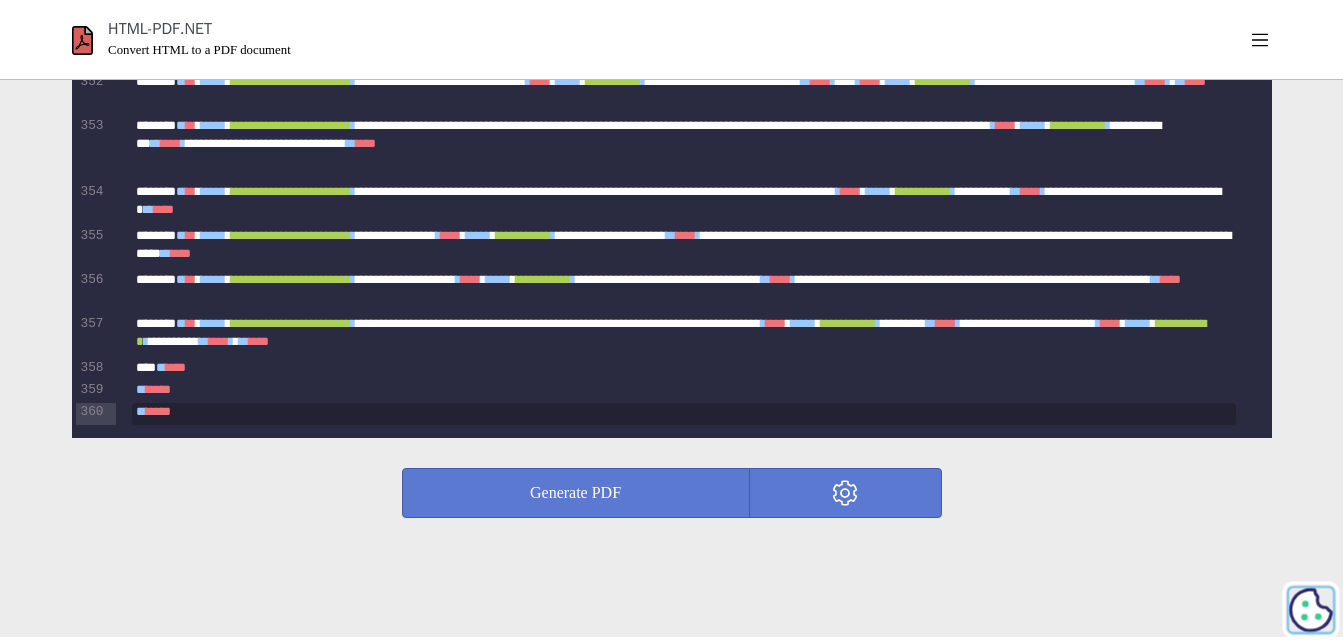 click at bounding box center (1311, 610) 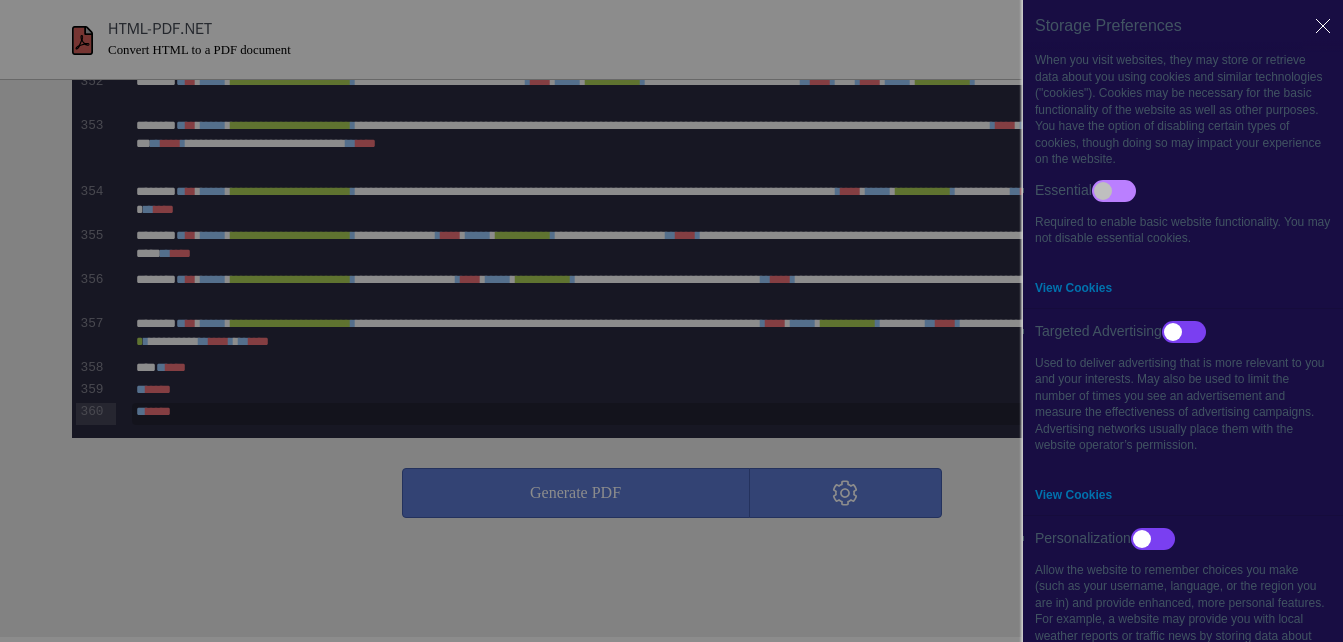 click on "Storage Preferences           Close Cookie Preferences                     When you visit websites, they may store or retrieve data about you using cookies and similar technologies ("cookies"). Cookies may be necessary for the basic functionality of the website as well as other purposes. You have the option of disabling certain types of cookies, though doing so may impact your experience on the website.                         Essential       Required to enable basic website functionality. You may not disable essential cookies.             View Cookies         No Storage Items           Targeted Advertising       Used to deliver advertising that is more relevant to you and your interests. May also be used to limit the number of times you see an advertisement and measure the effectiveness of advertising campaigns.  Advertising networks usually place them with the website operator’s permission.             View Cookies         No Storage Items           Personalization                   View Cookies" at bounding box center [671, 321] 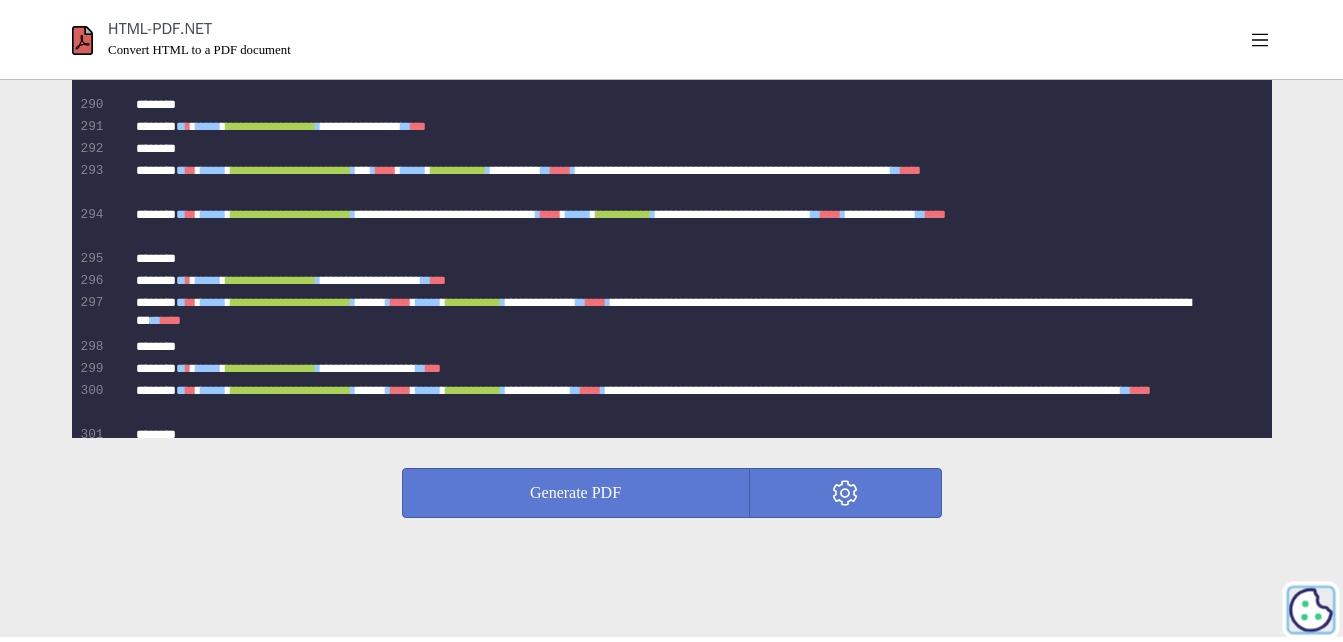 scroll, scrollTop: 6611, scrollLeft: 0, axis: vertical 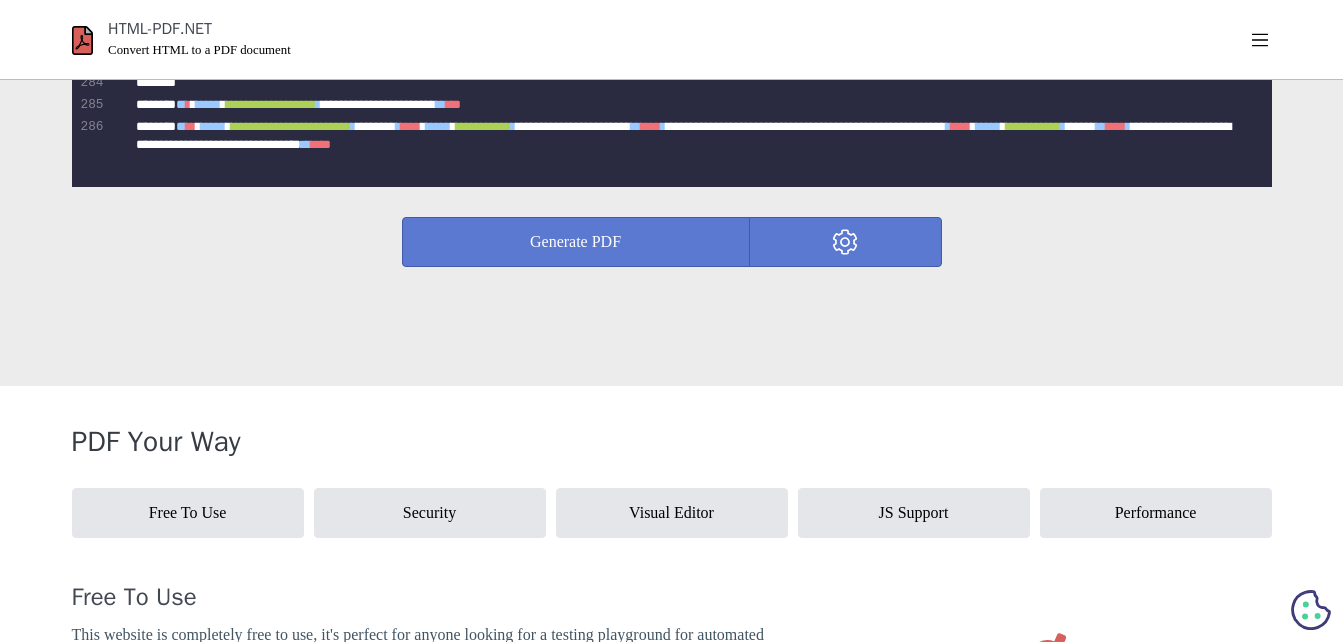 click on "Generate PDF" at bounding box center [672, 242] 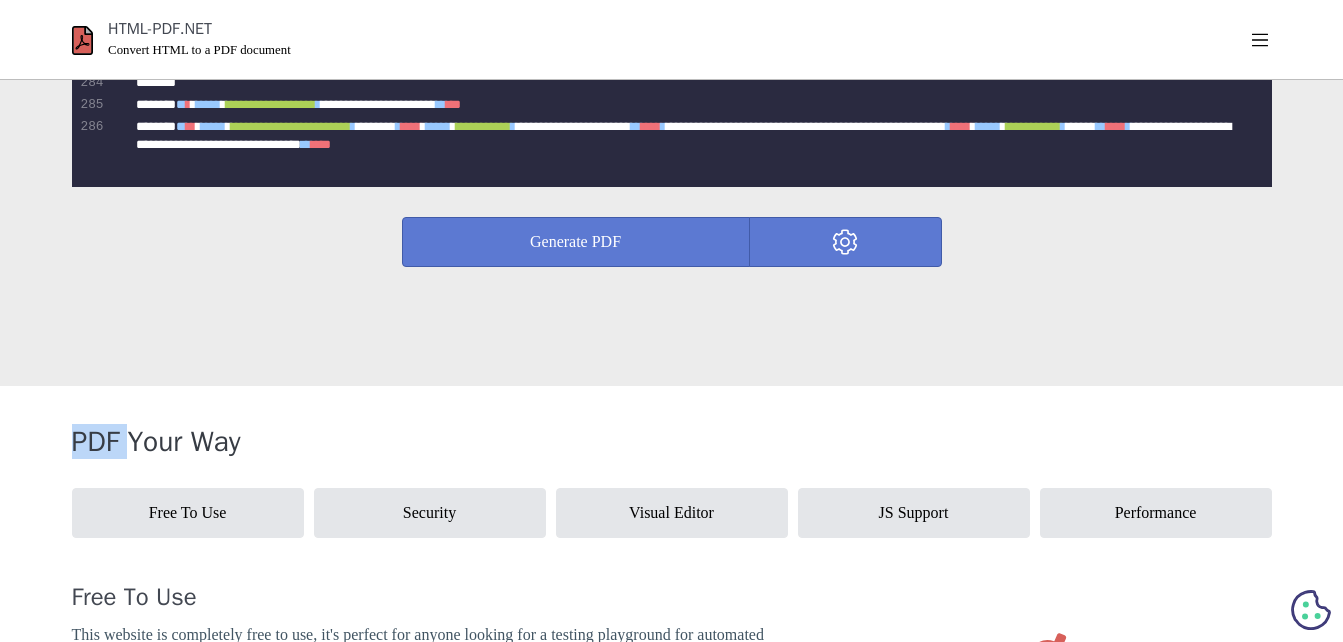 click on "Generate PDF" at bounding box center [672, 242] 